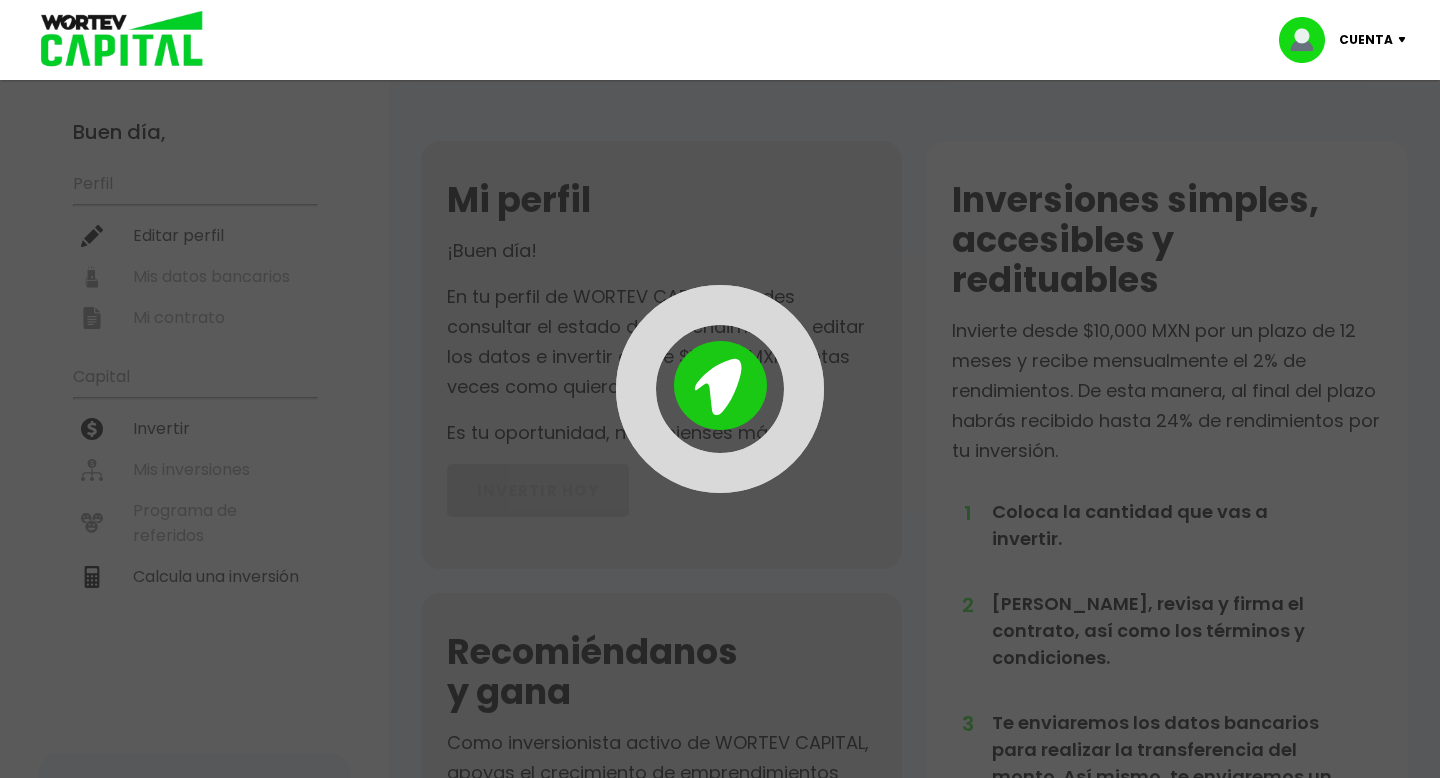 scroll, scrollTop: 0, scrollLeft: 0, axis: both 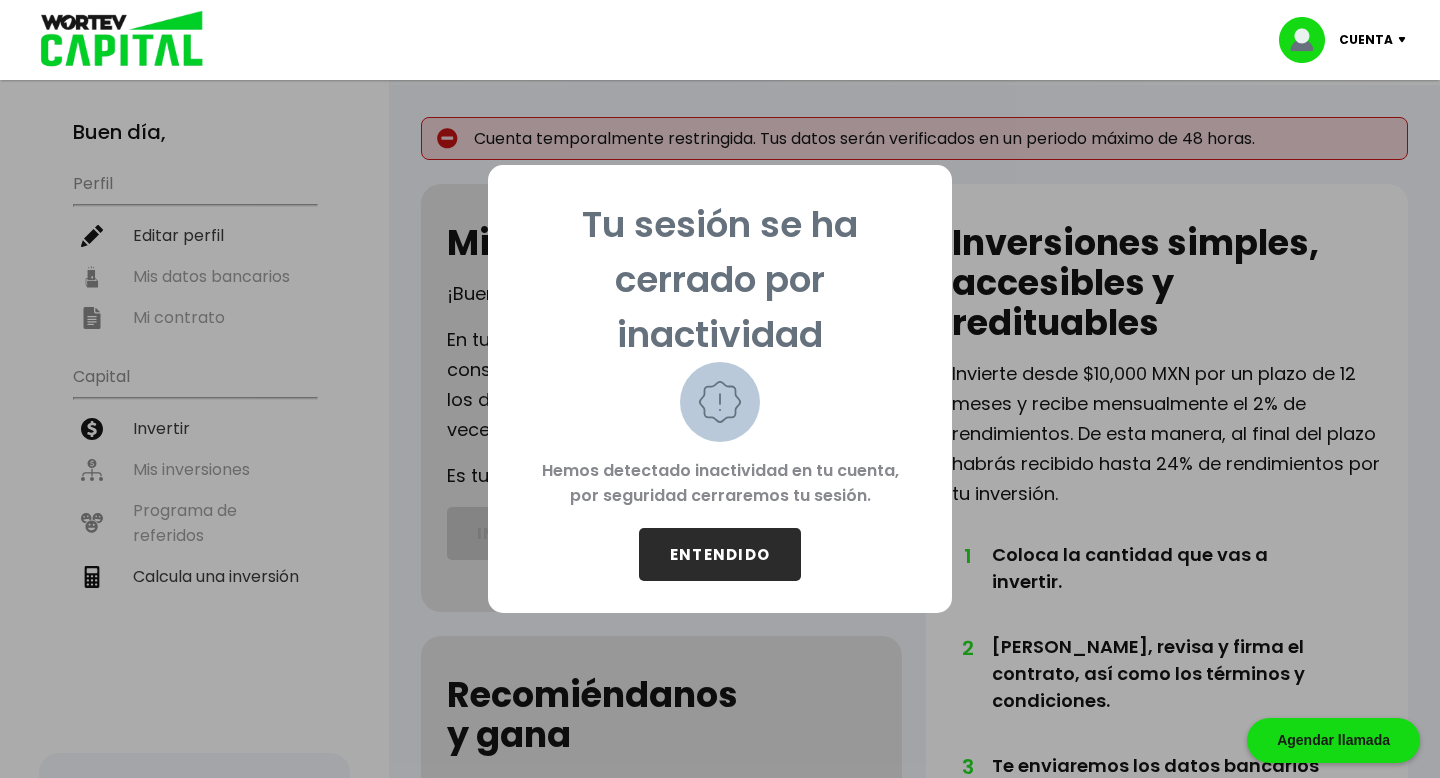 click on "ENTENDIDO" at bounding box center (720, 554) 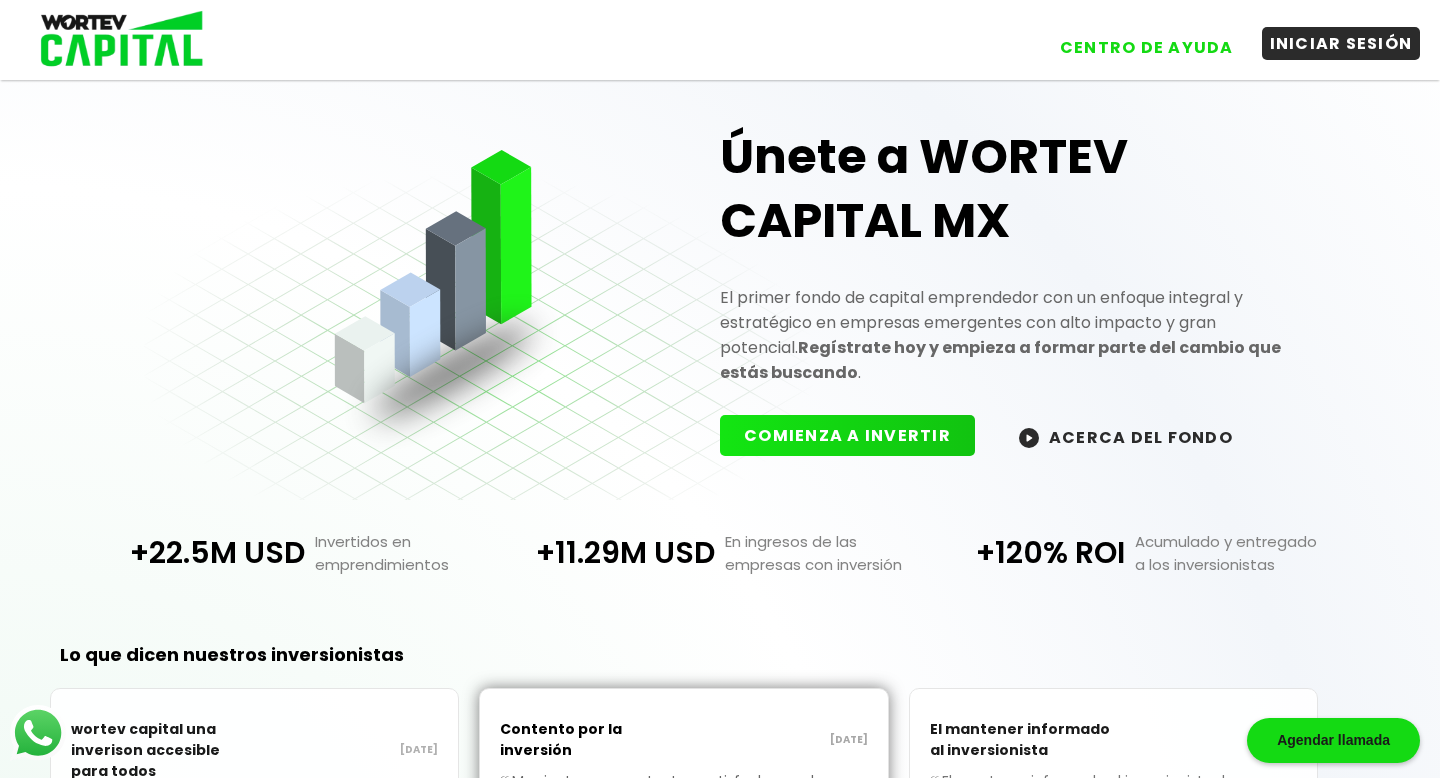 click on "INICIAR SESIÓN" at bounding box center [1341, 43] 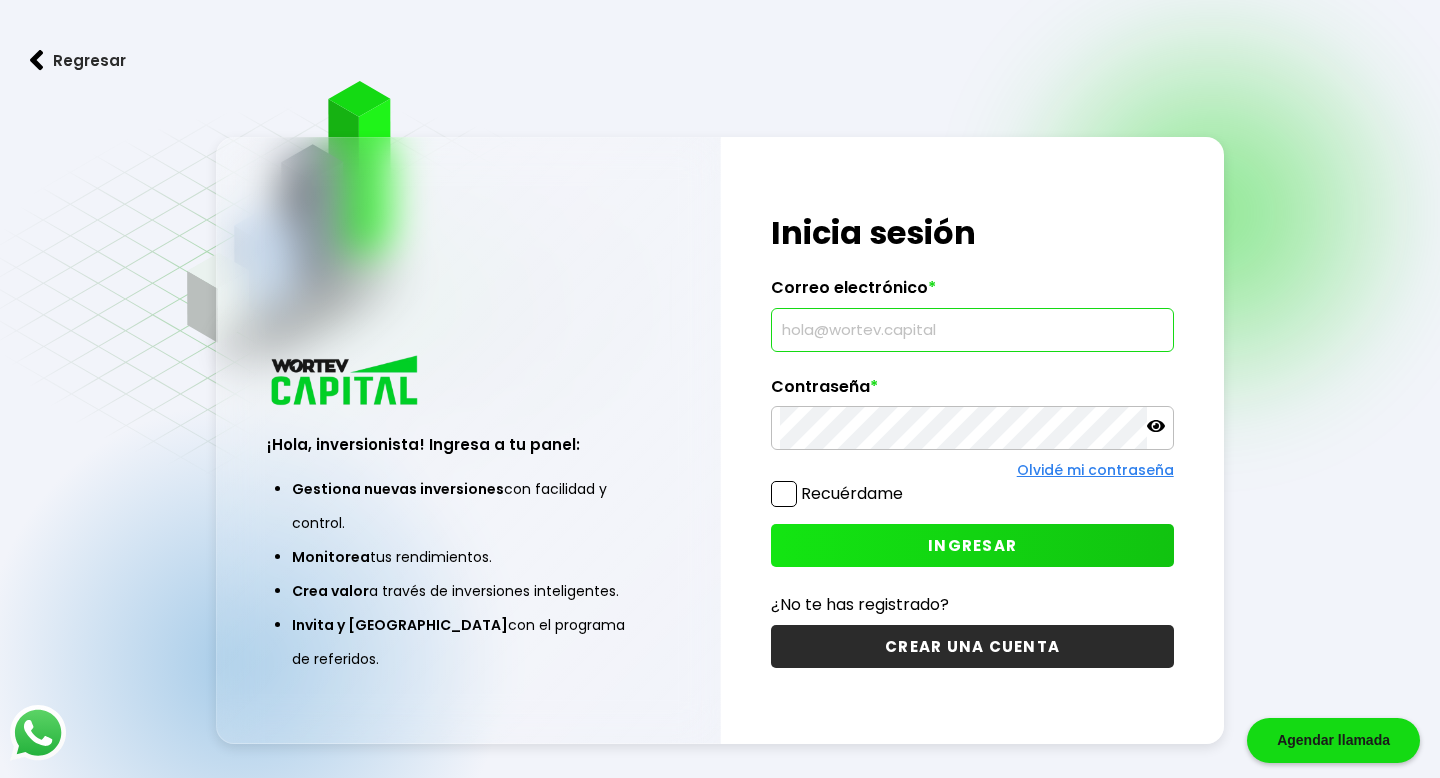 click at bounding box center [972, 330] 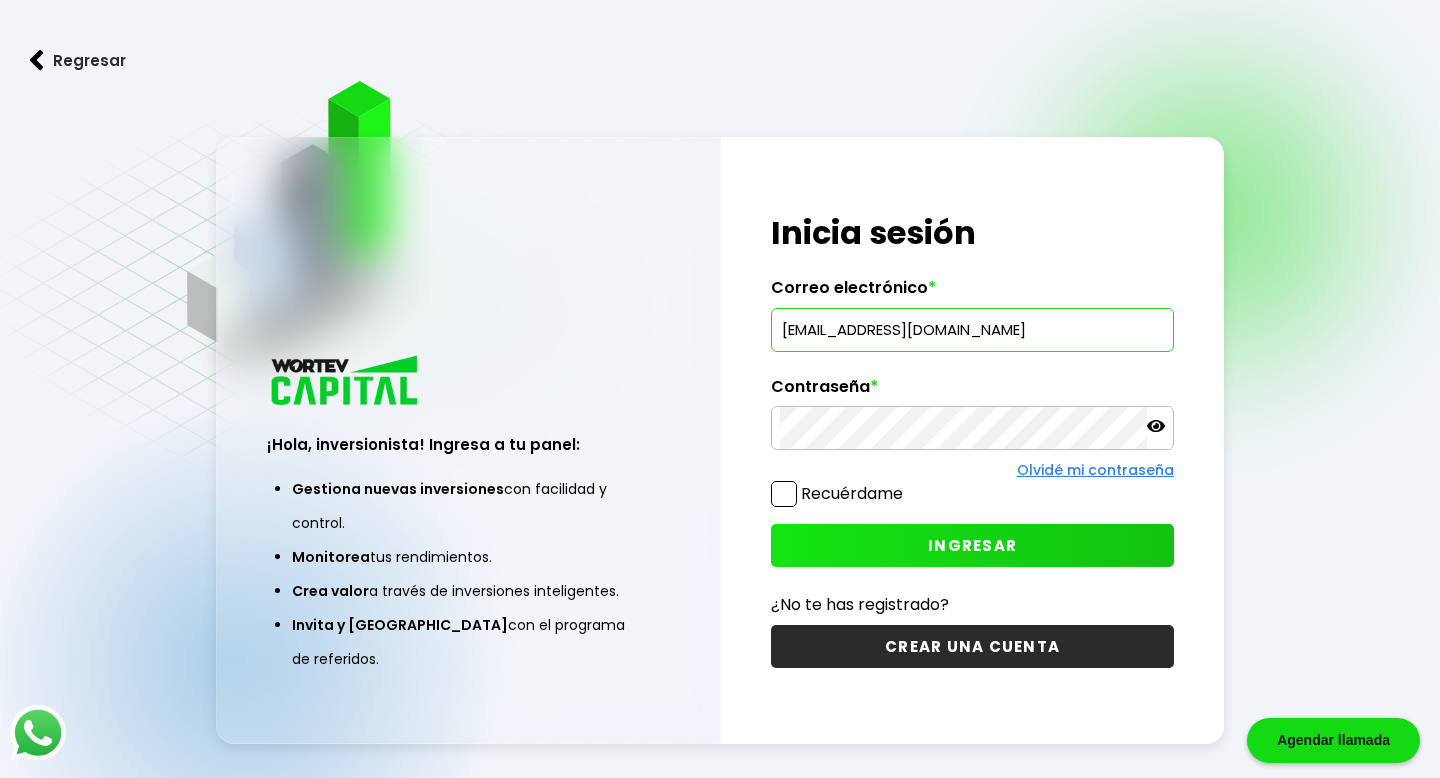 type on "[EMAIL_ADDRESS][DOMAIN_NAME]" 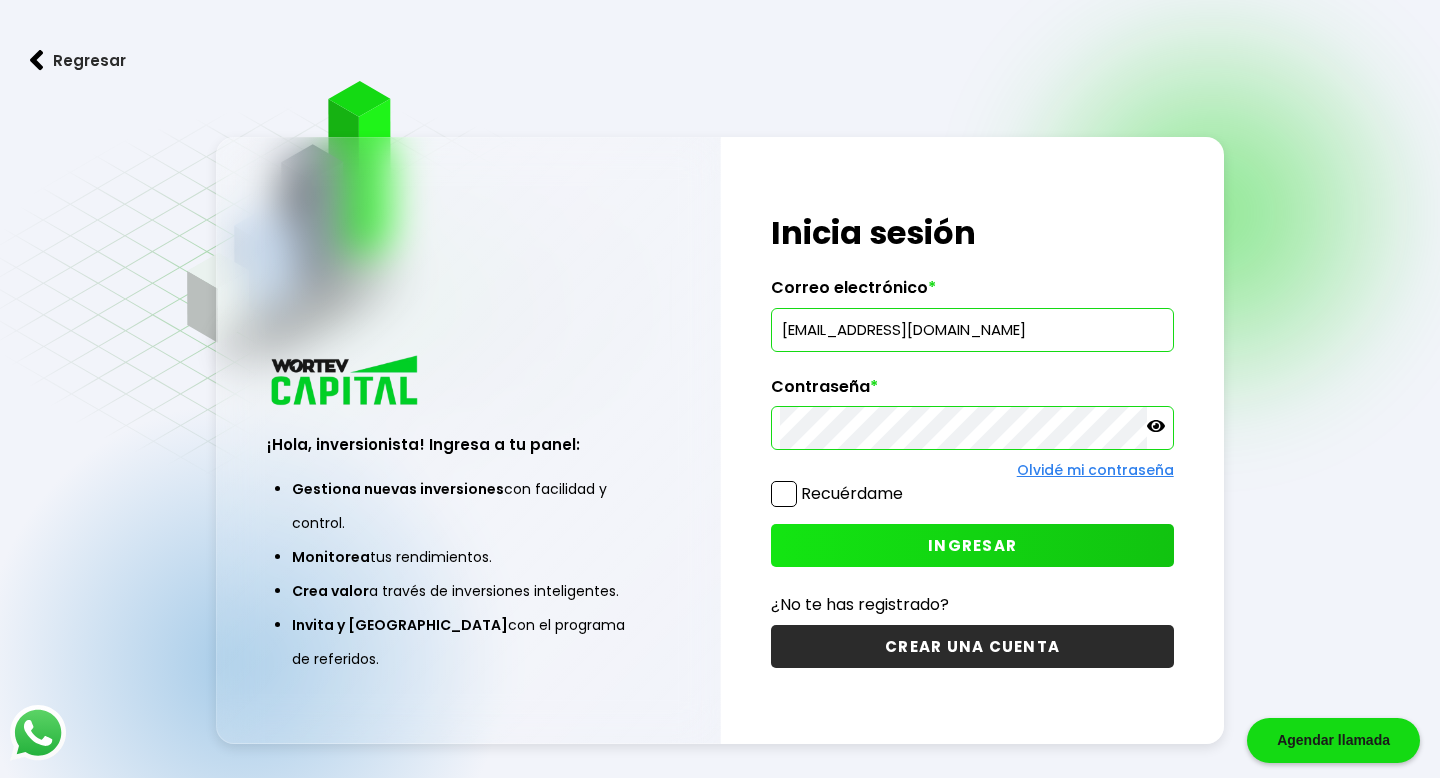click on "INGRESAR" at bounding box center (972, 545) 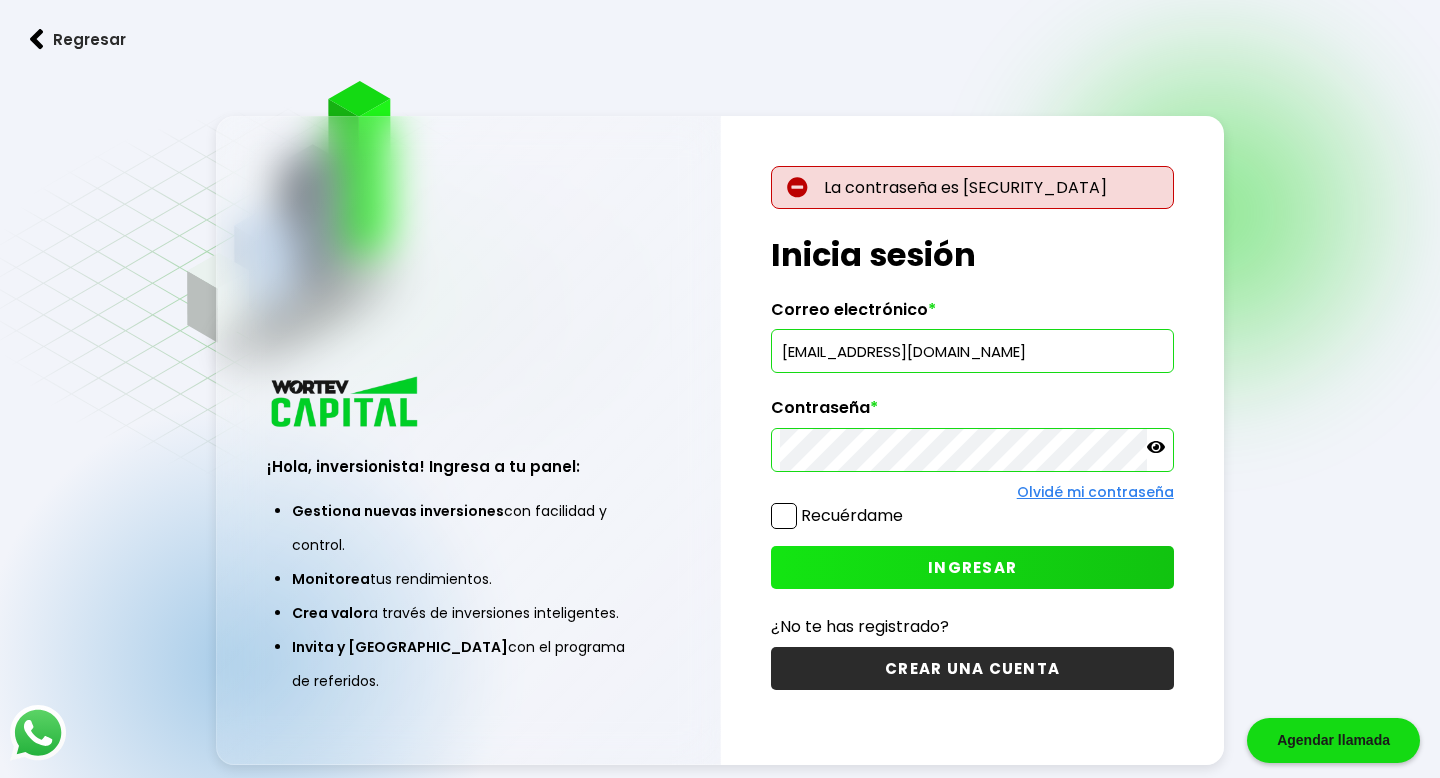 click on "Recuérdame" at bounding box center [852, 515] 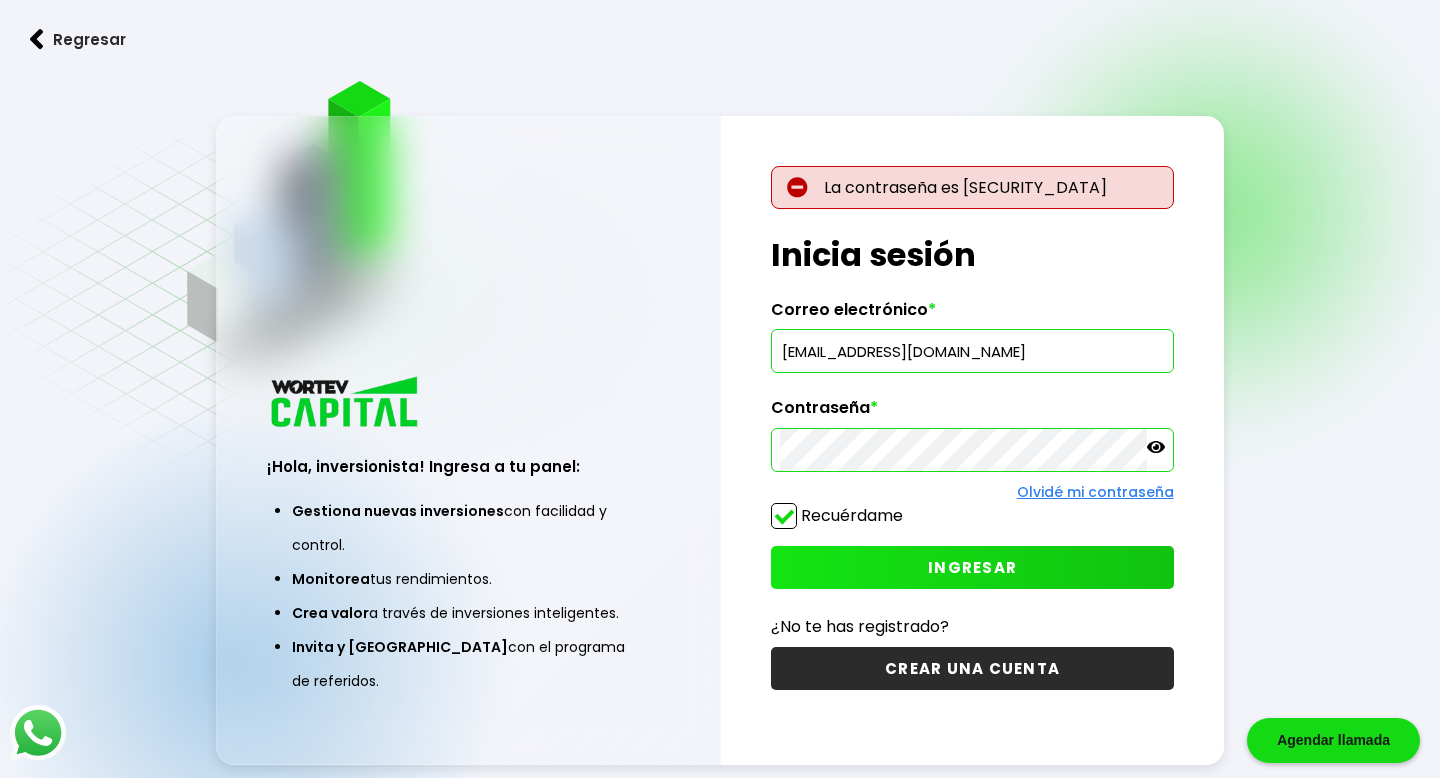 click on "Recuérdame" at bounding box center [972, 520] 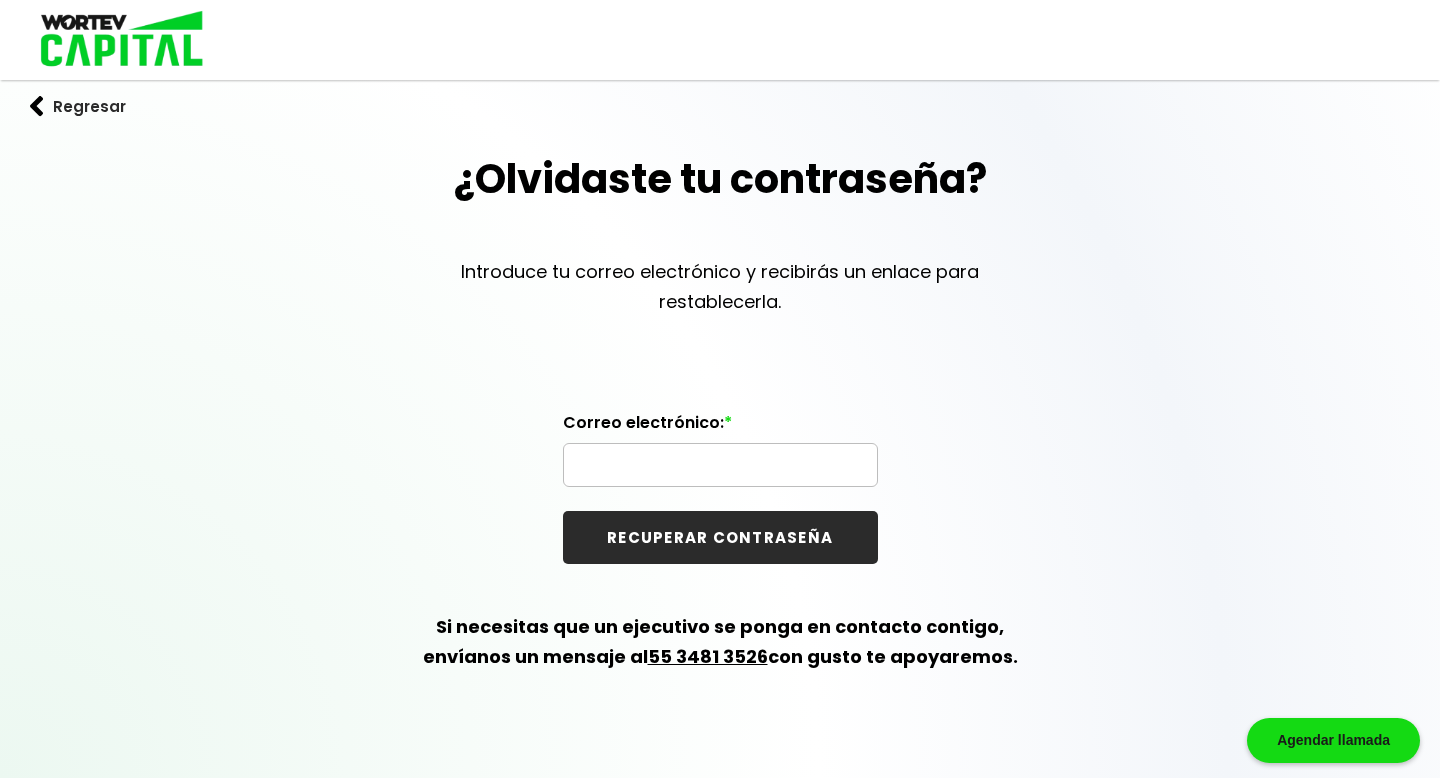 click at bounding box center (720, 465) 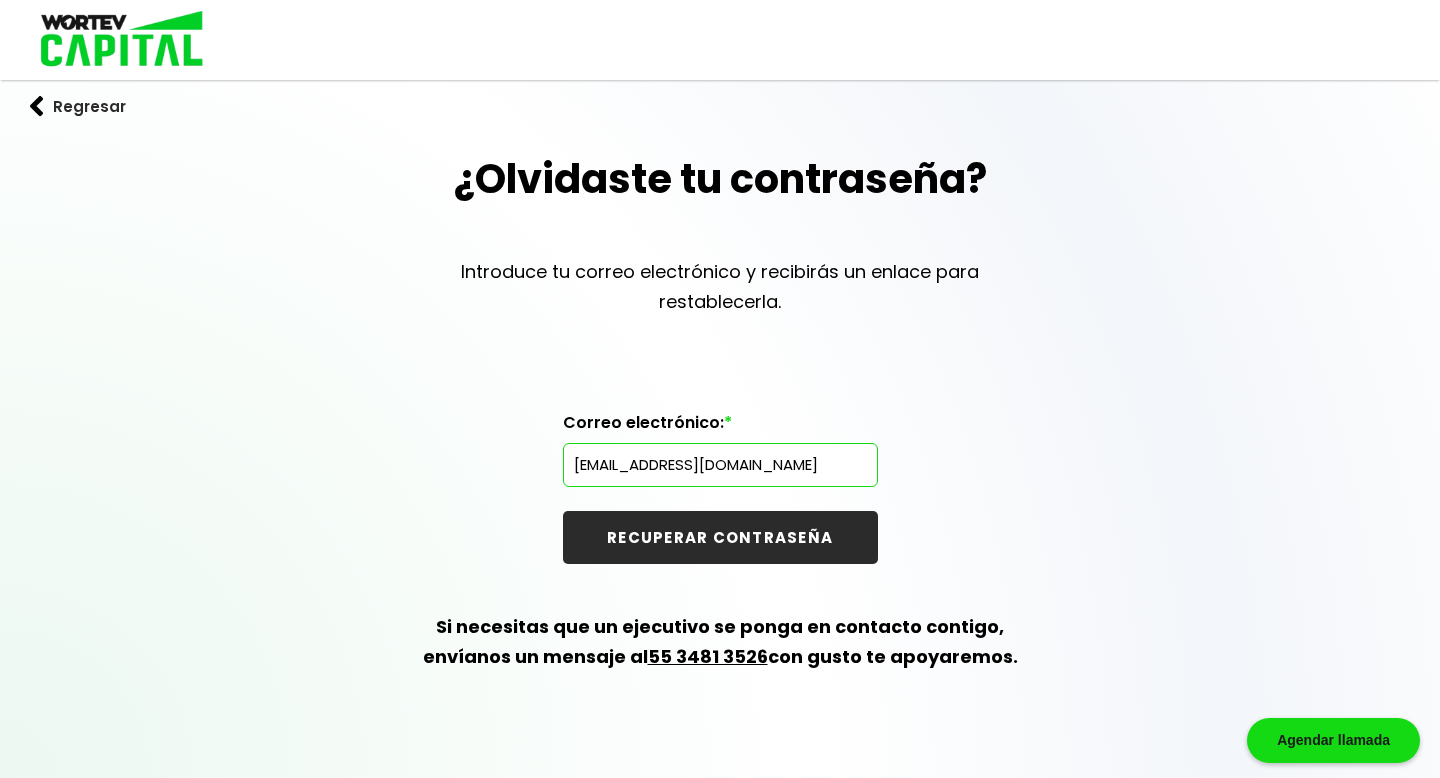 type on "[EMAIL_ADDRESS][DOMAIN_NAME]" 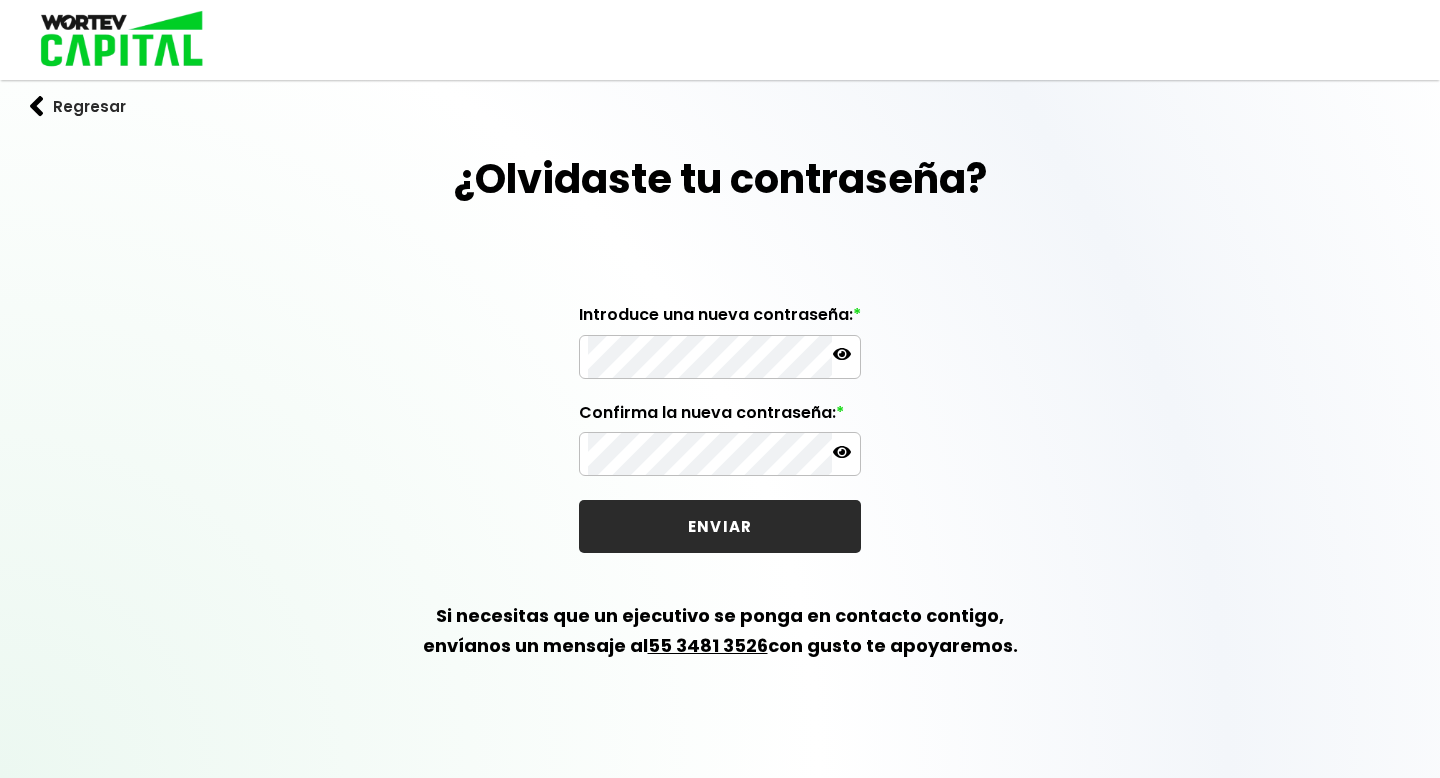 scroll, scrollTop: 0, scrollLeft: 0, axis: both 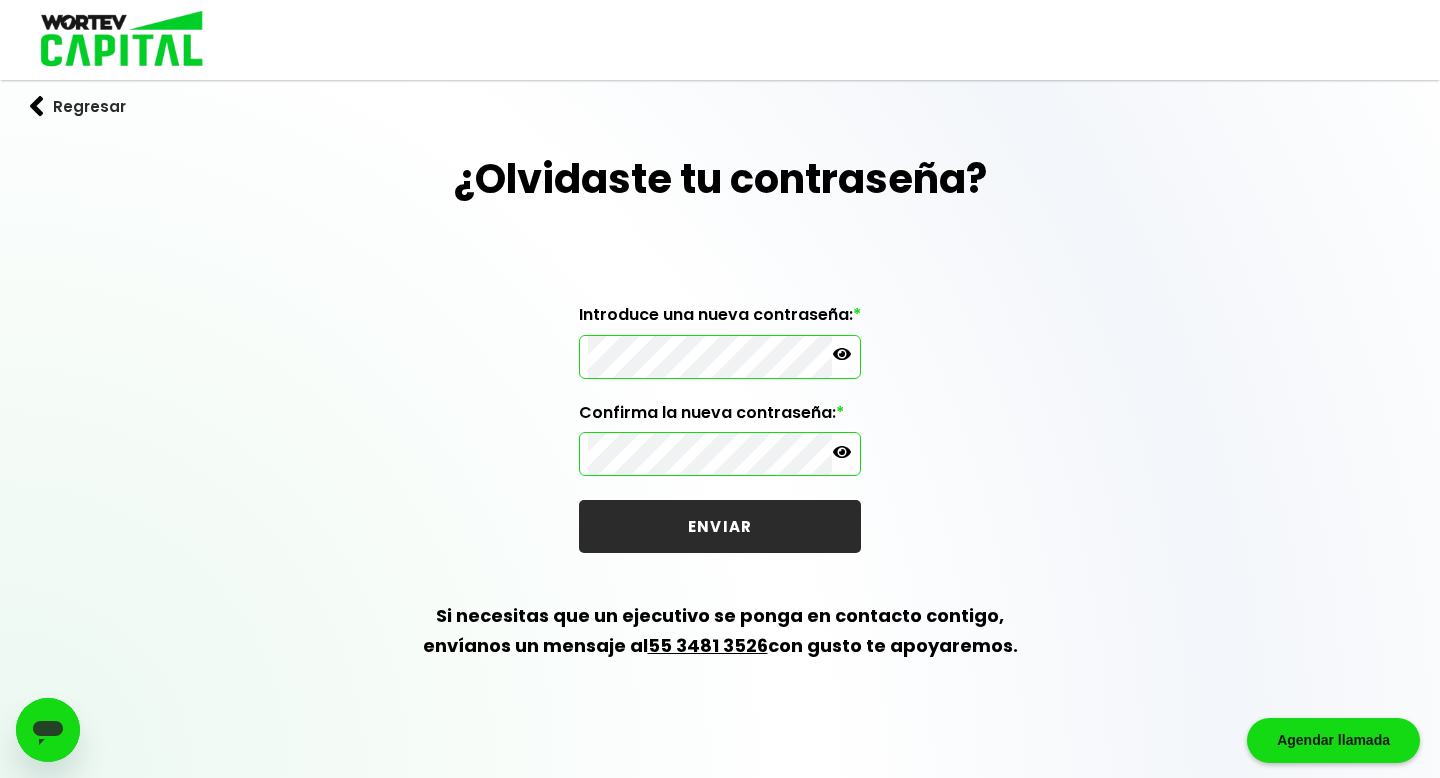 click on "ENVIAR" at bounding box center [720, 526] 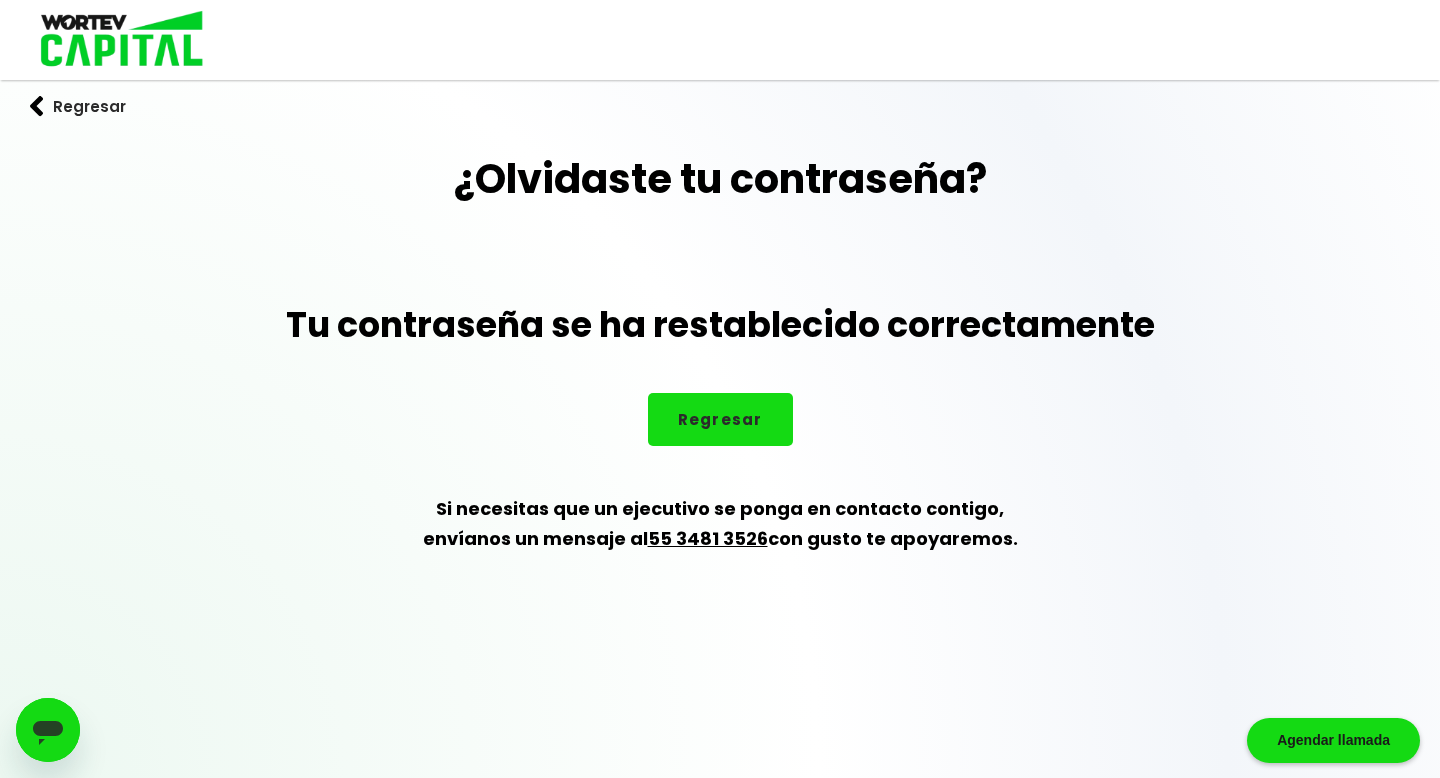 click on "Regresar" at bounding box center [720, 419] 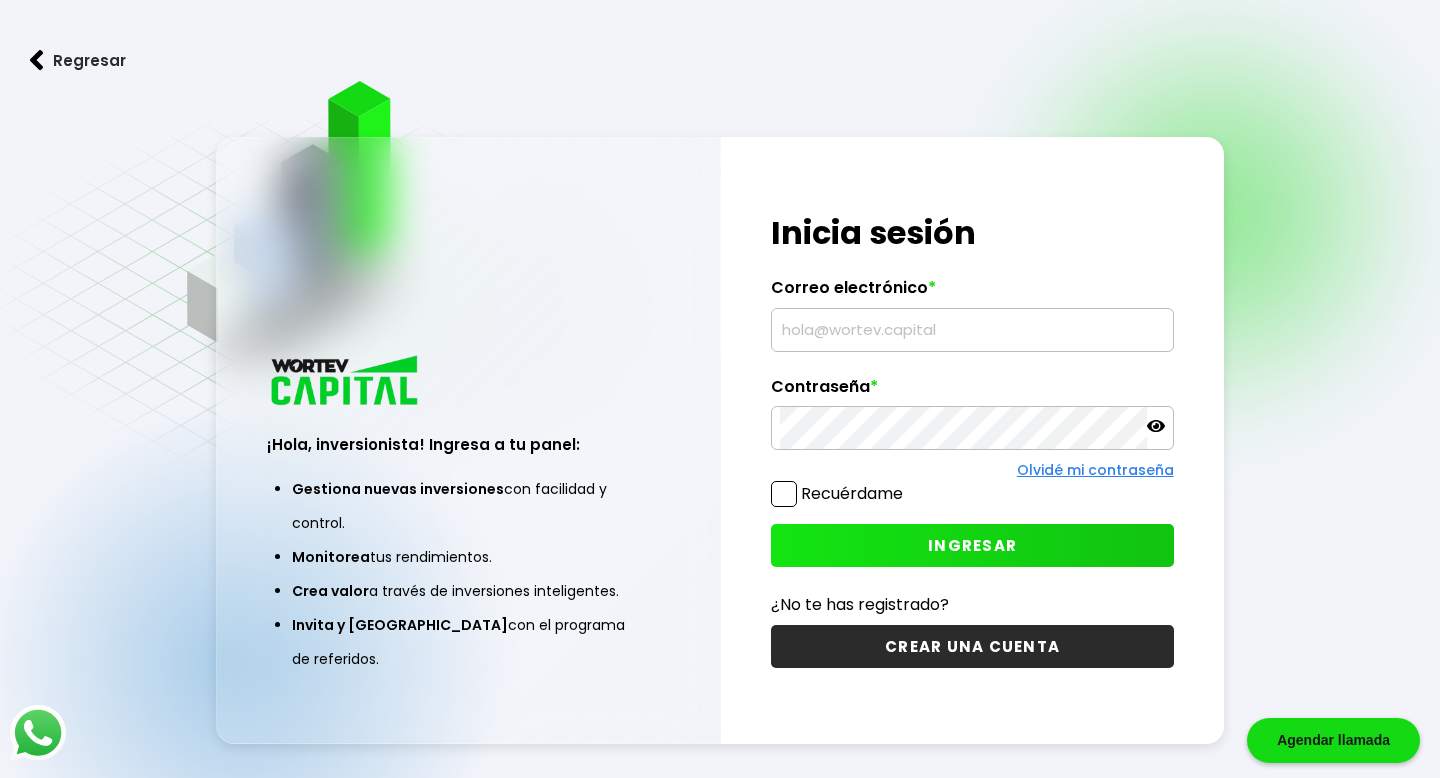 click on "¡Hola, inversionista! Ingresa tus credenciales para iniciar sesión Inicia sesión Correo electrónico * Contraseña * Olvidé mi contraseña Recuérdame INGRESAR ¿No te has registrado? CREAR UNA CUENTA" at bounding box center [972, 440] 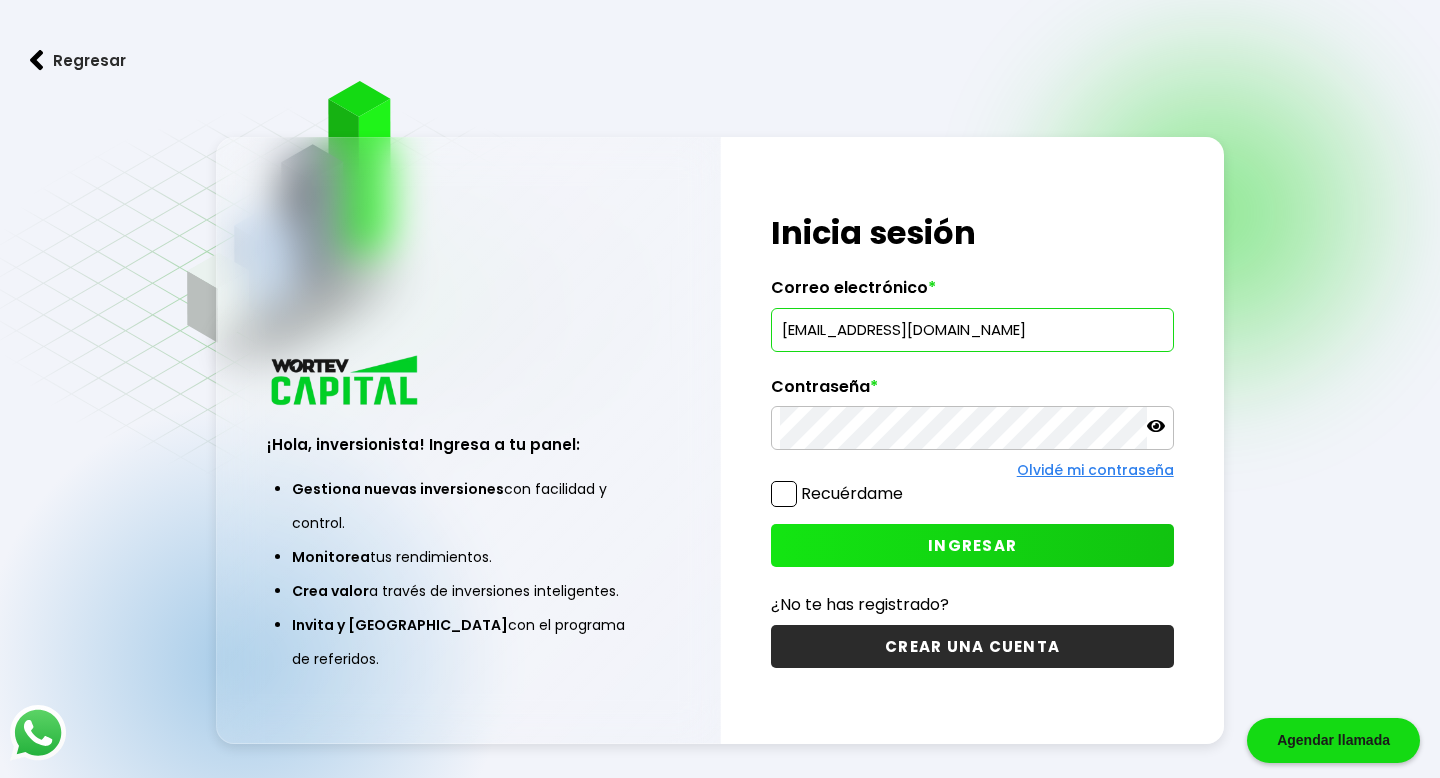 type on "[EMAIL_ADDRESS][DOMAIN_NAME]" 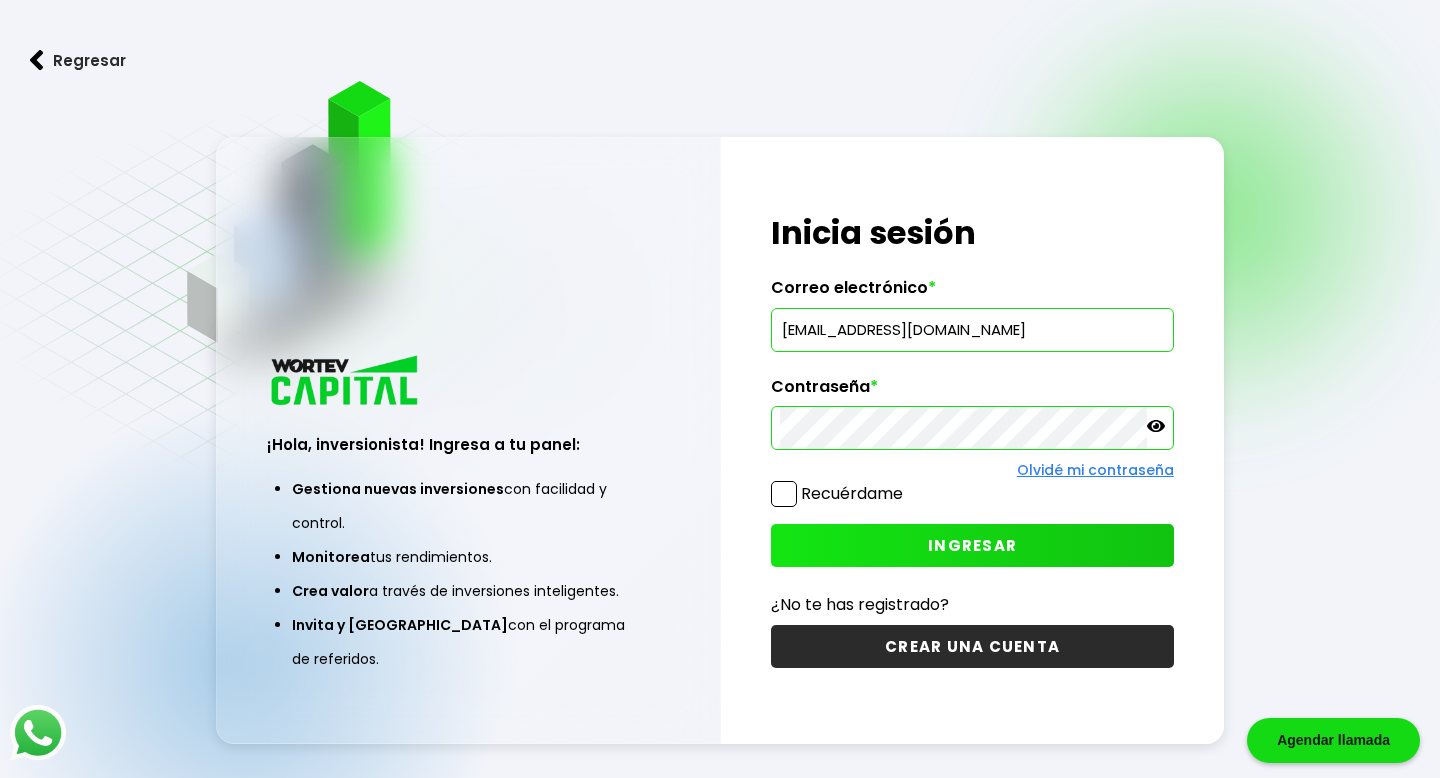 click on "INGRESAR" at bounding box center [972, 545] 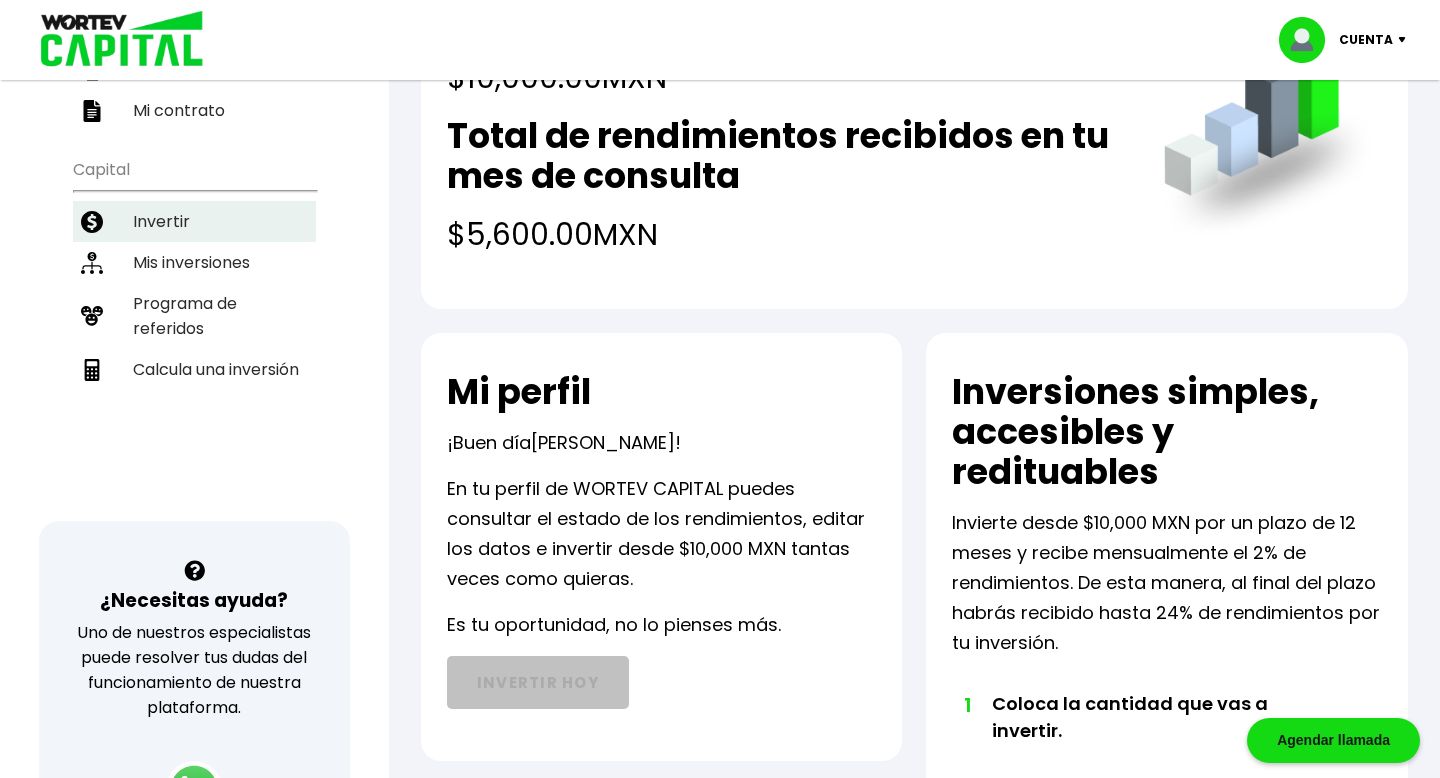 scroll, scrollTop: 211, scrollLeft: 0, axis: vertical 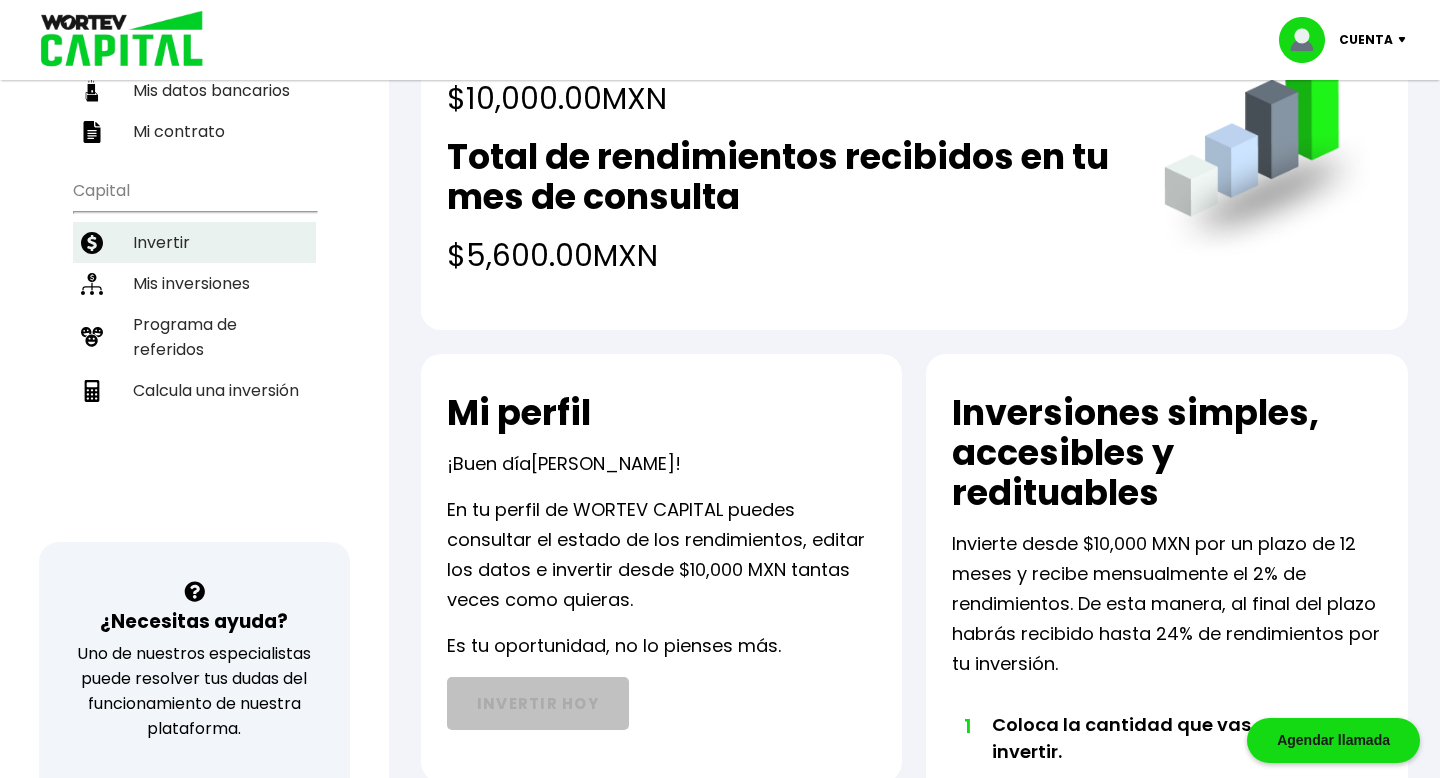 click on "Invertir" at bounding box center [194, 242] 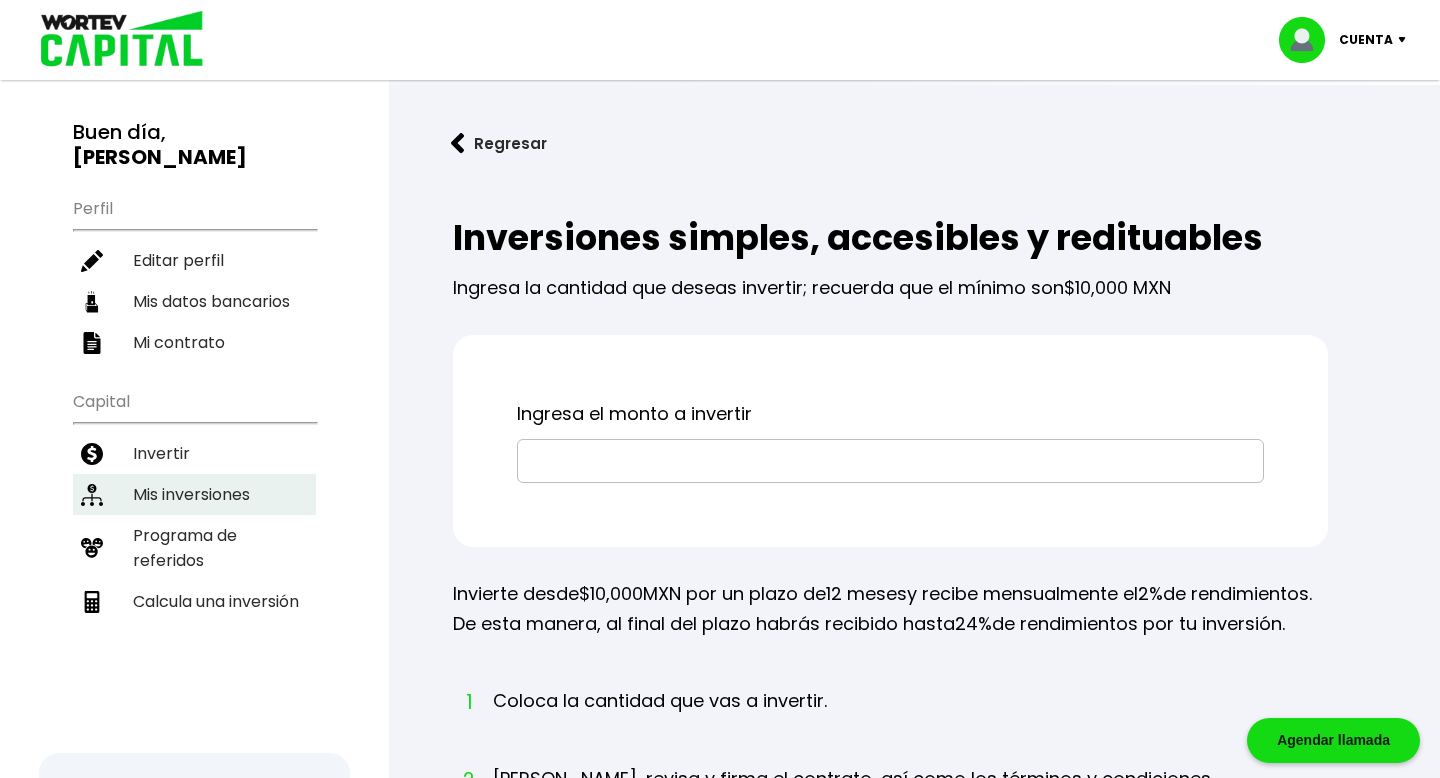 click on "Mis inversiones" at bounding box center (194, 494) 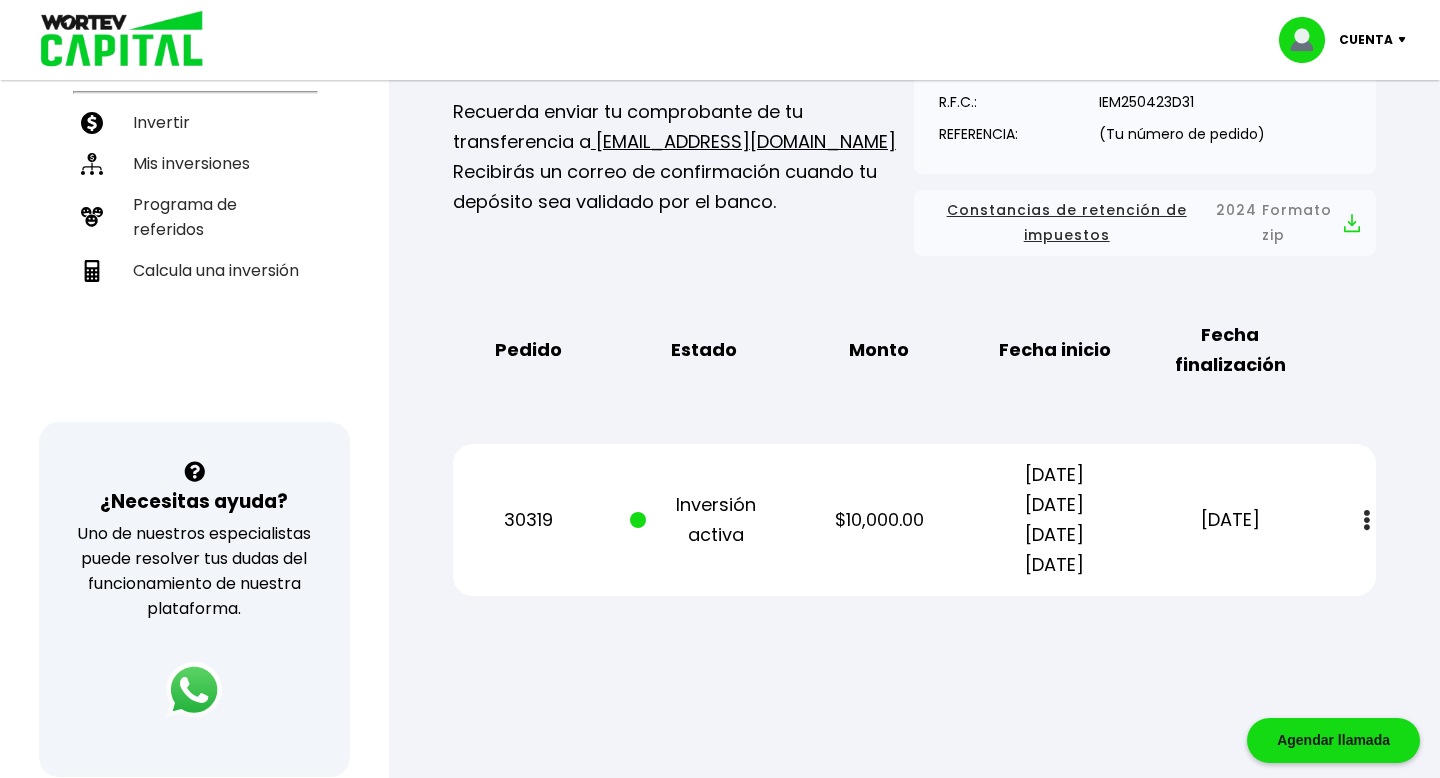 scroll, scrollTop: 332, scrollLeft: 0, axis: vertical 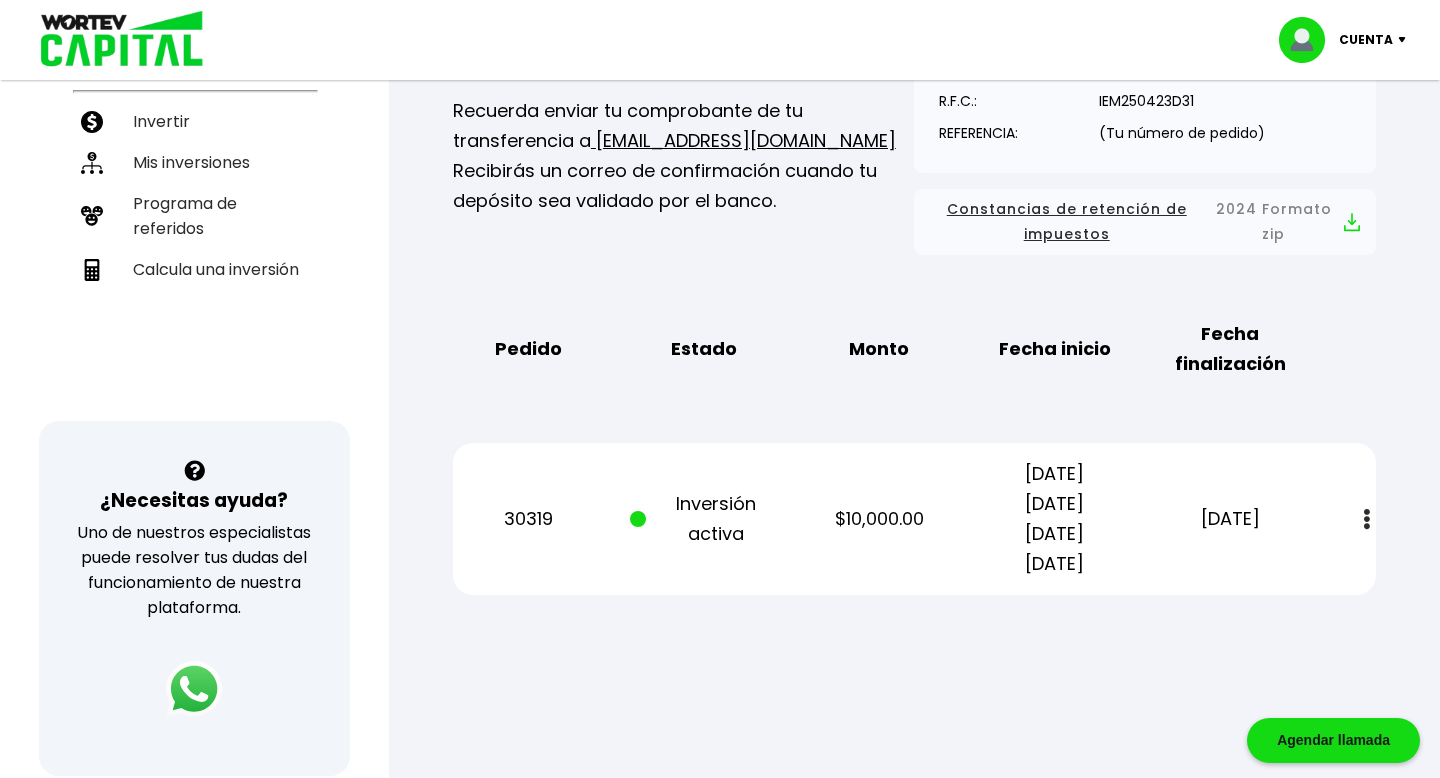 click at bounding box center (1367, 519) 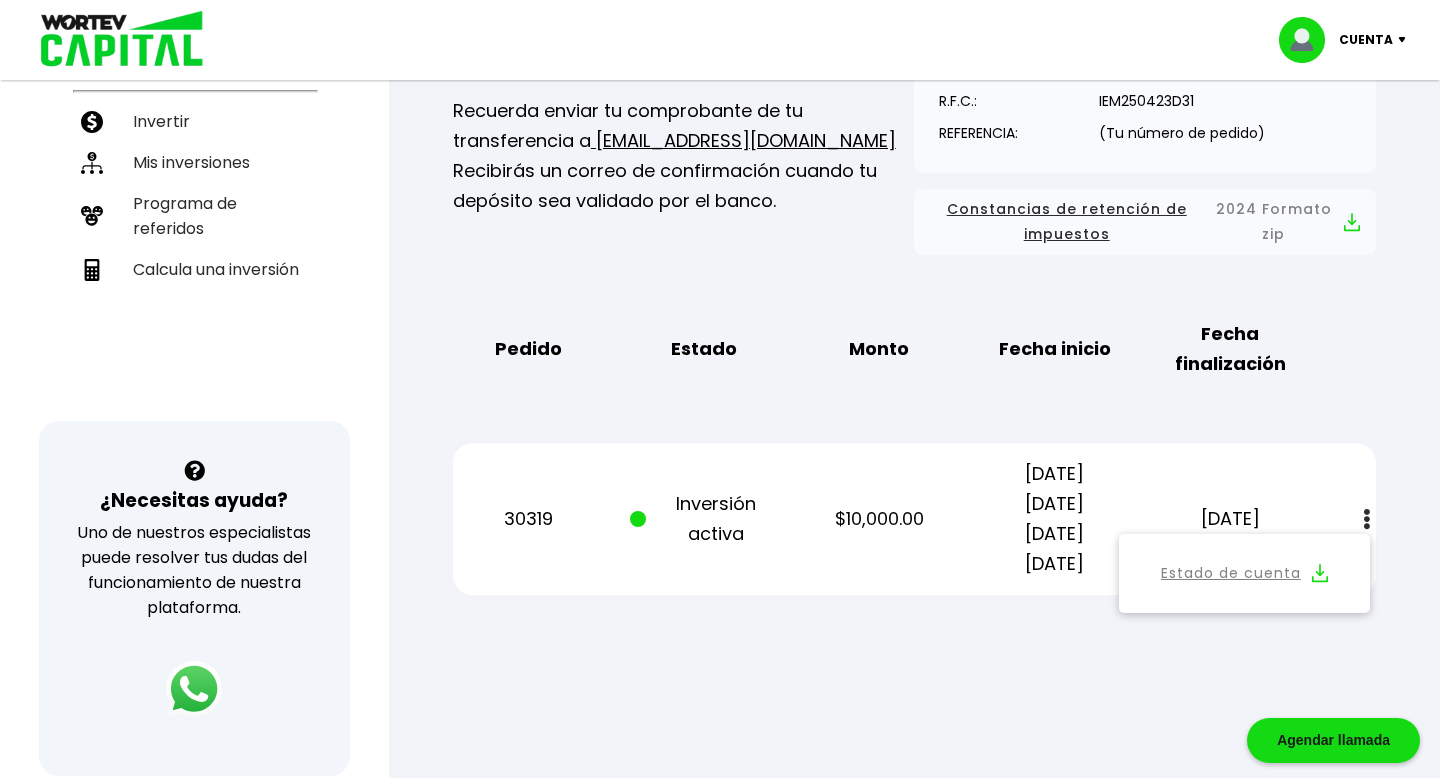 click on "Inversión activa" at bounding box center (704, 519) 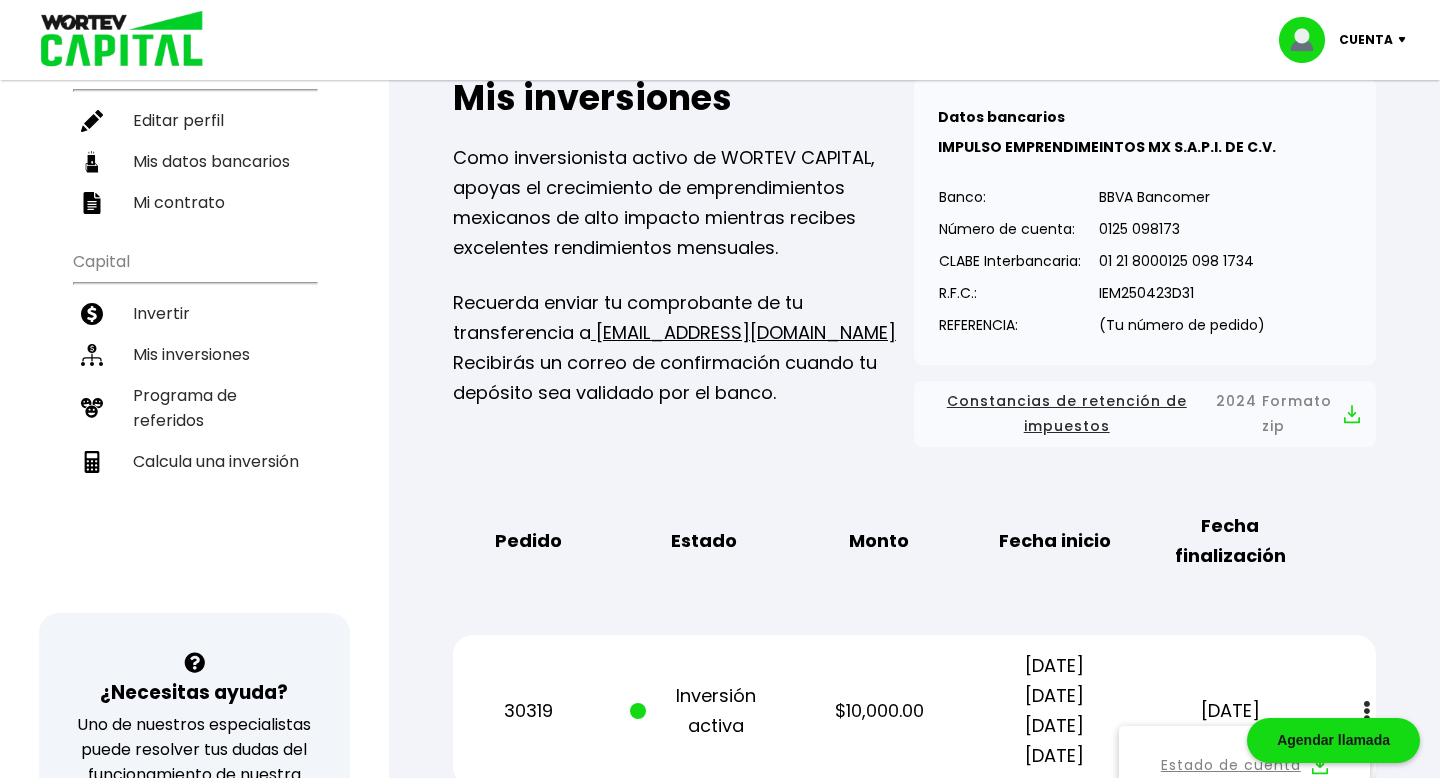 scroll, scrollTop: 114, scrollLeft: 0, axis: vertical 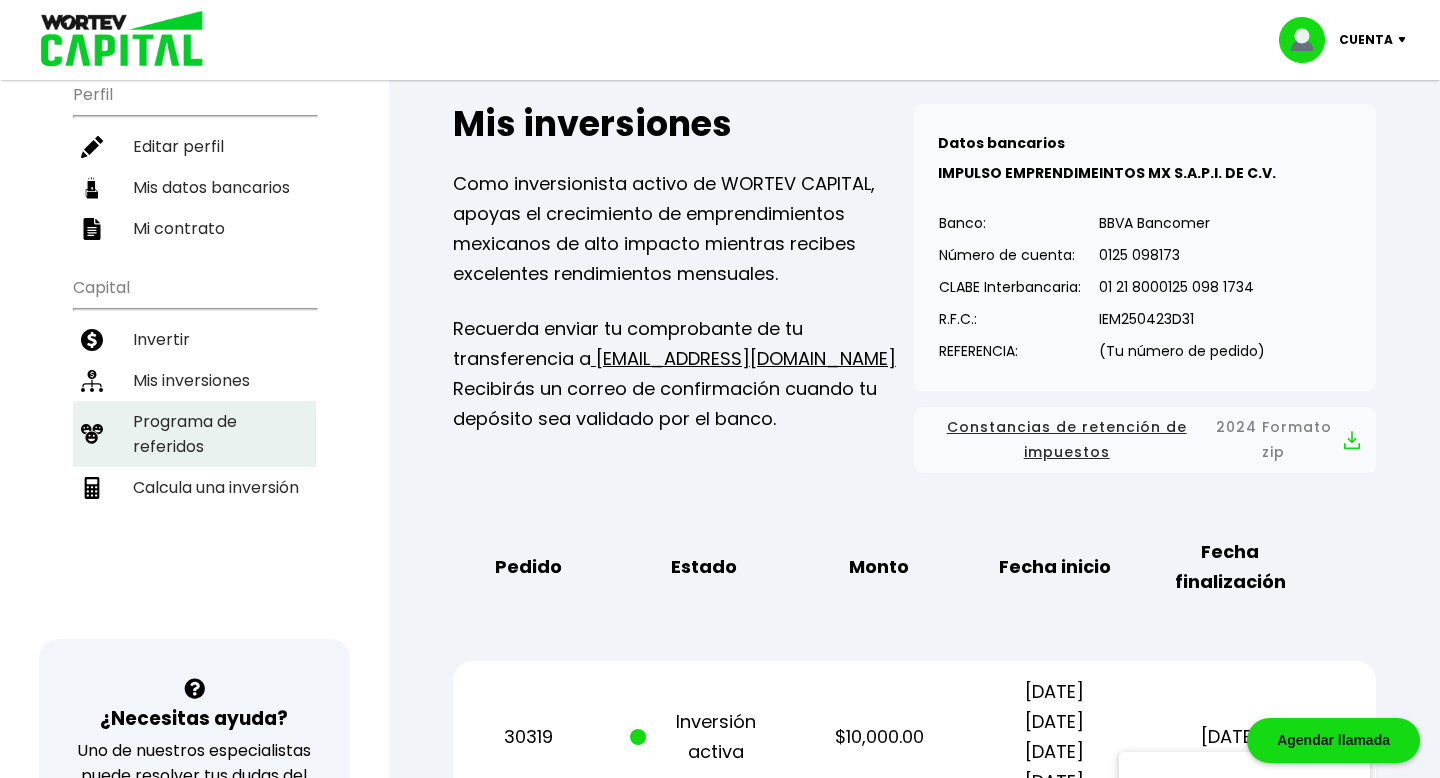 click on "Programa de referidos" at bounding box center (194, 434) 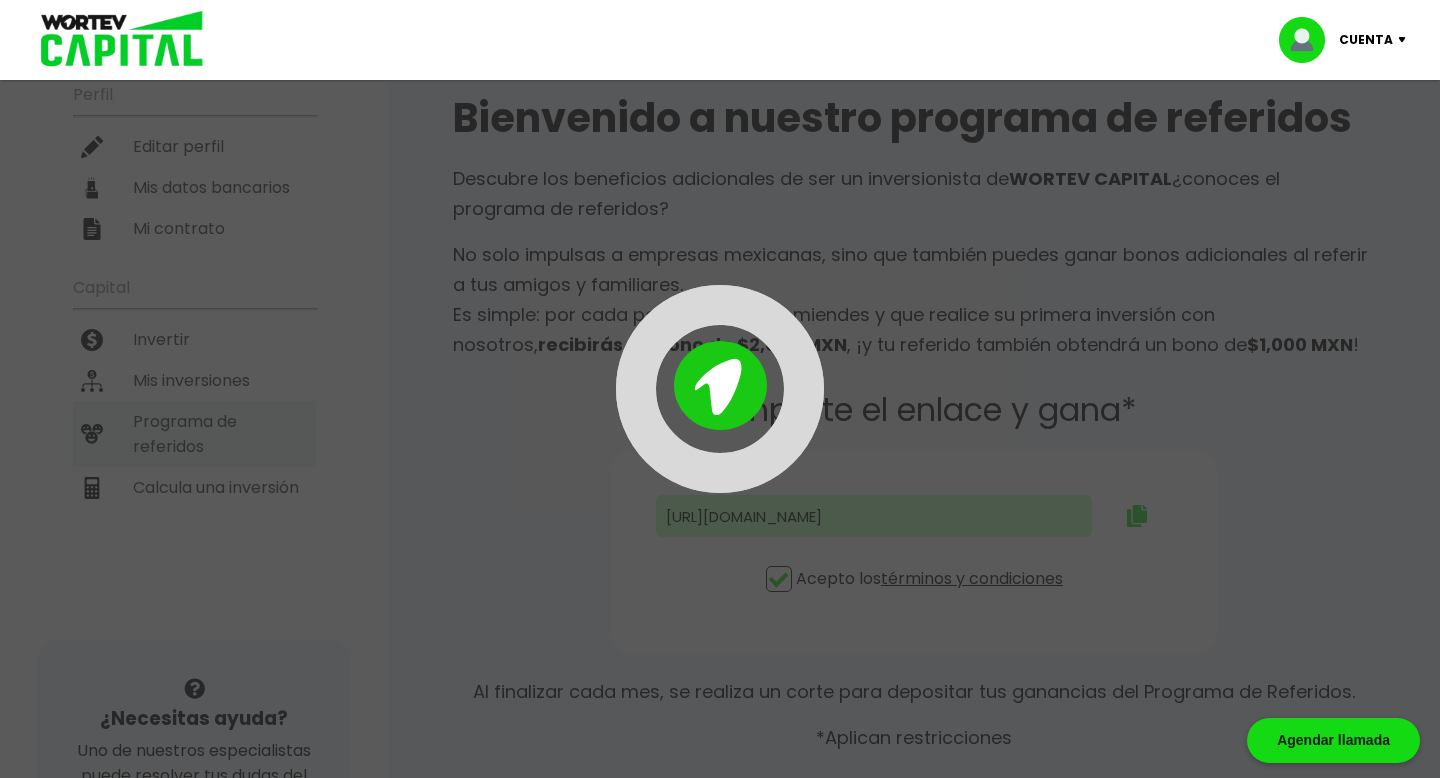 scroll, scrollTop: 0, scrollLeft: 0, axis: both 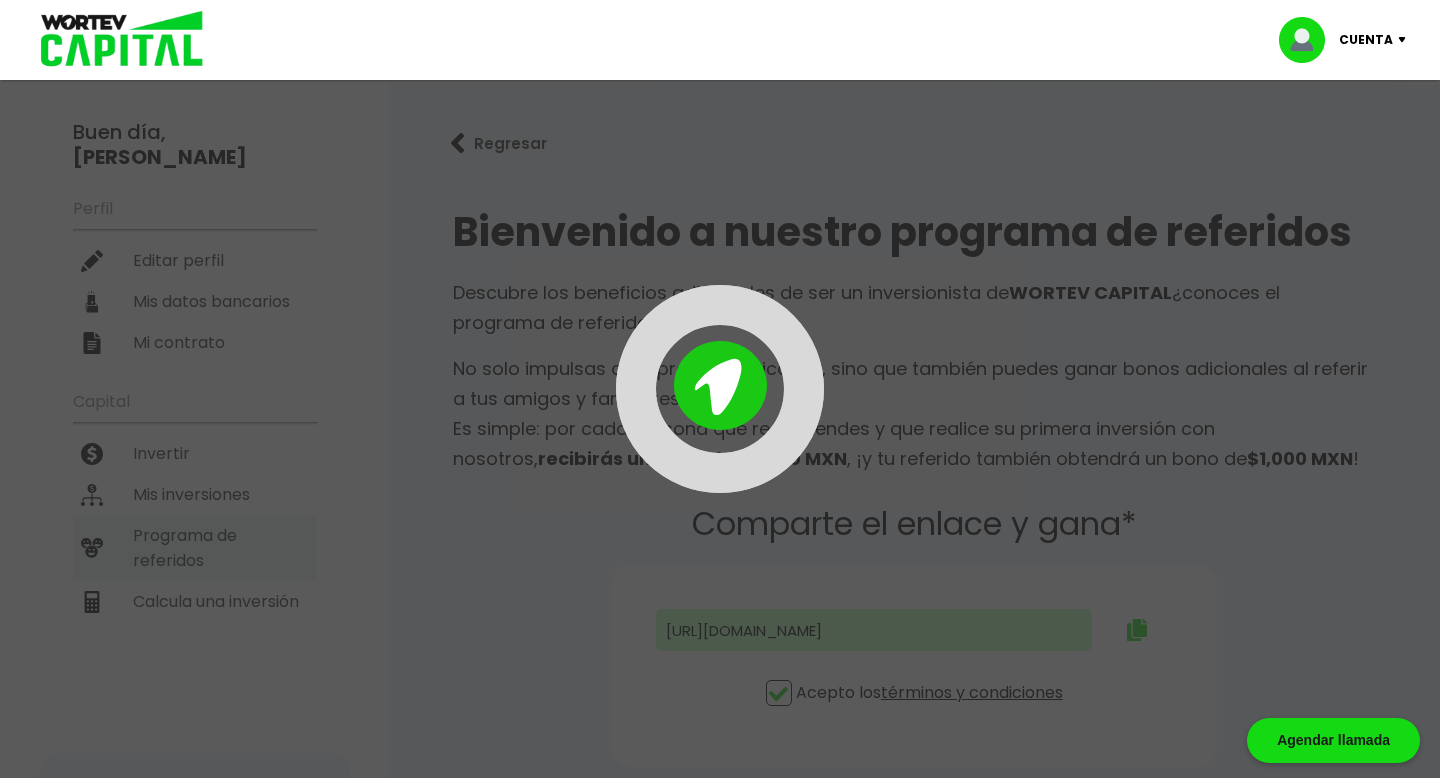 type on "[URL][DOMAIN_NAME]" 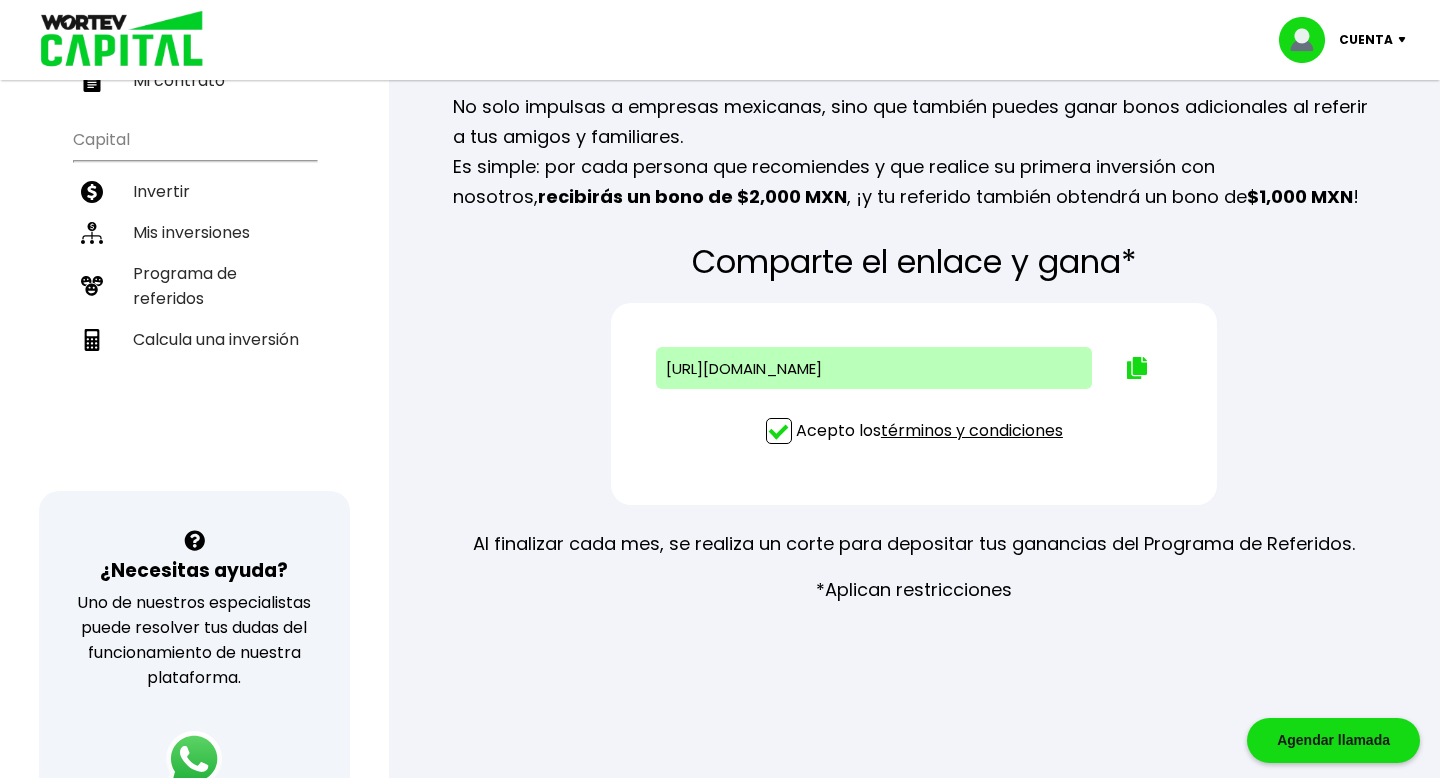 scroll, scrollTop: 50, scrollLeft: 0, axis: vertical 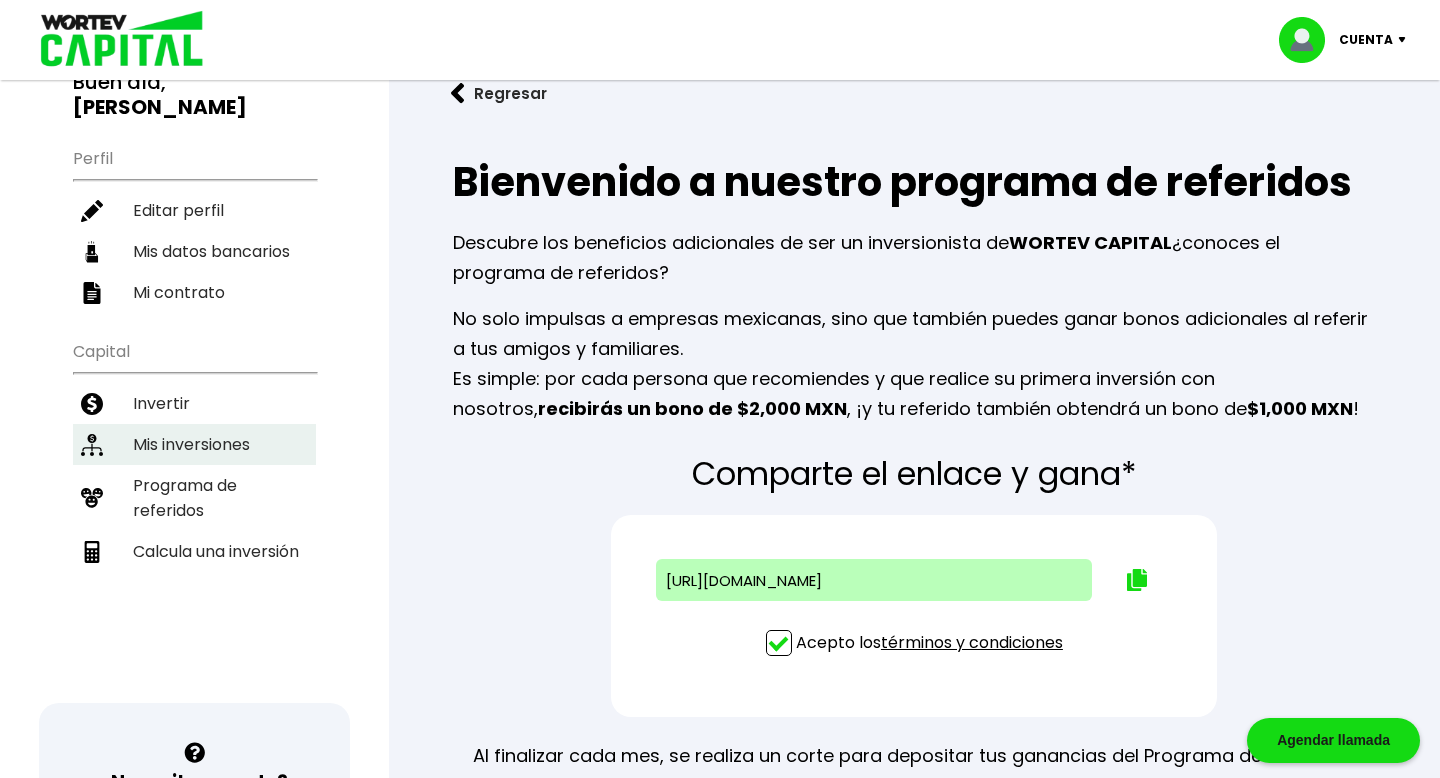 click on "Mis inversiones" at bounding box center (194, 444) 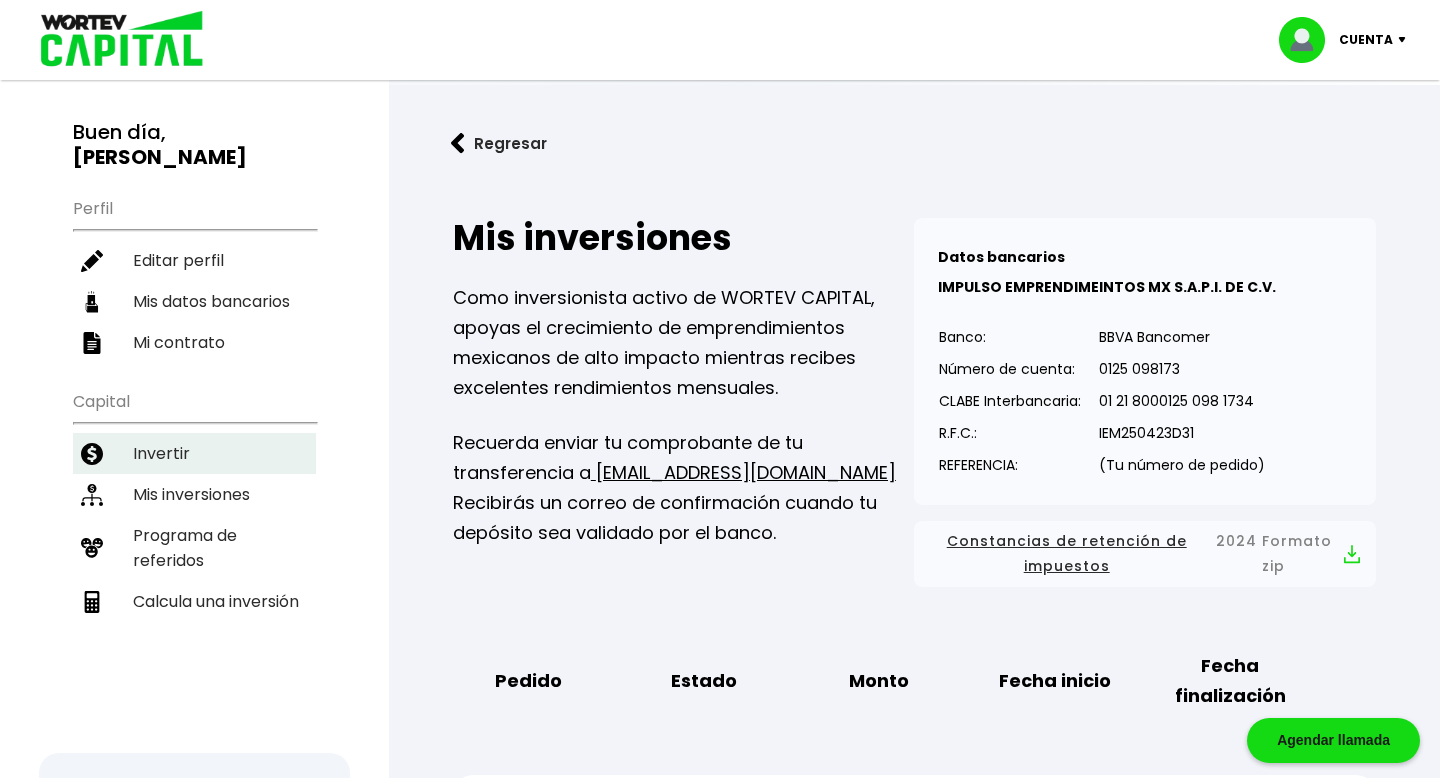 click on "Invertir" at bounding box center [194, 453] 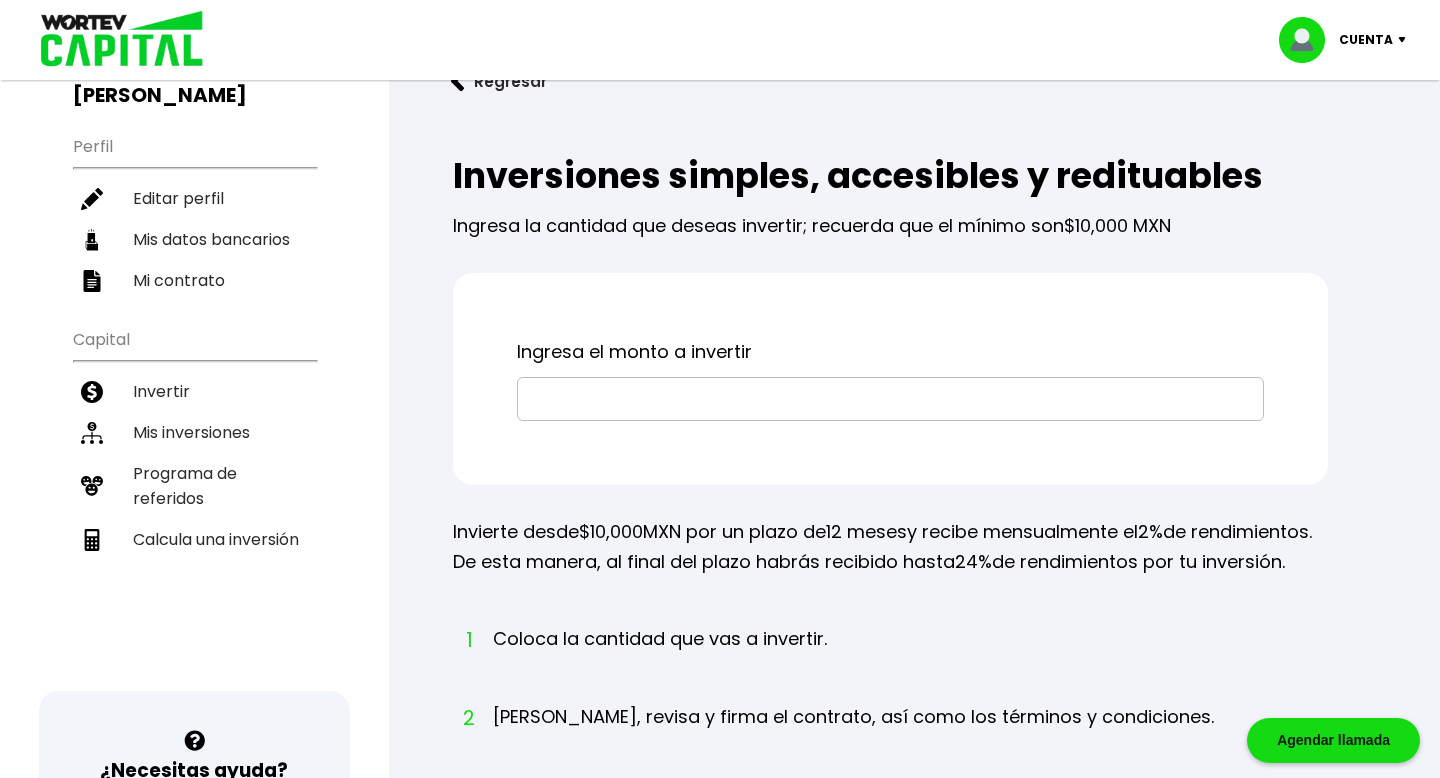scroll, scrollTop: 78, scrollLeft: 0, axis: vertical 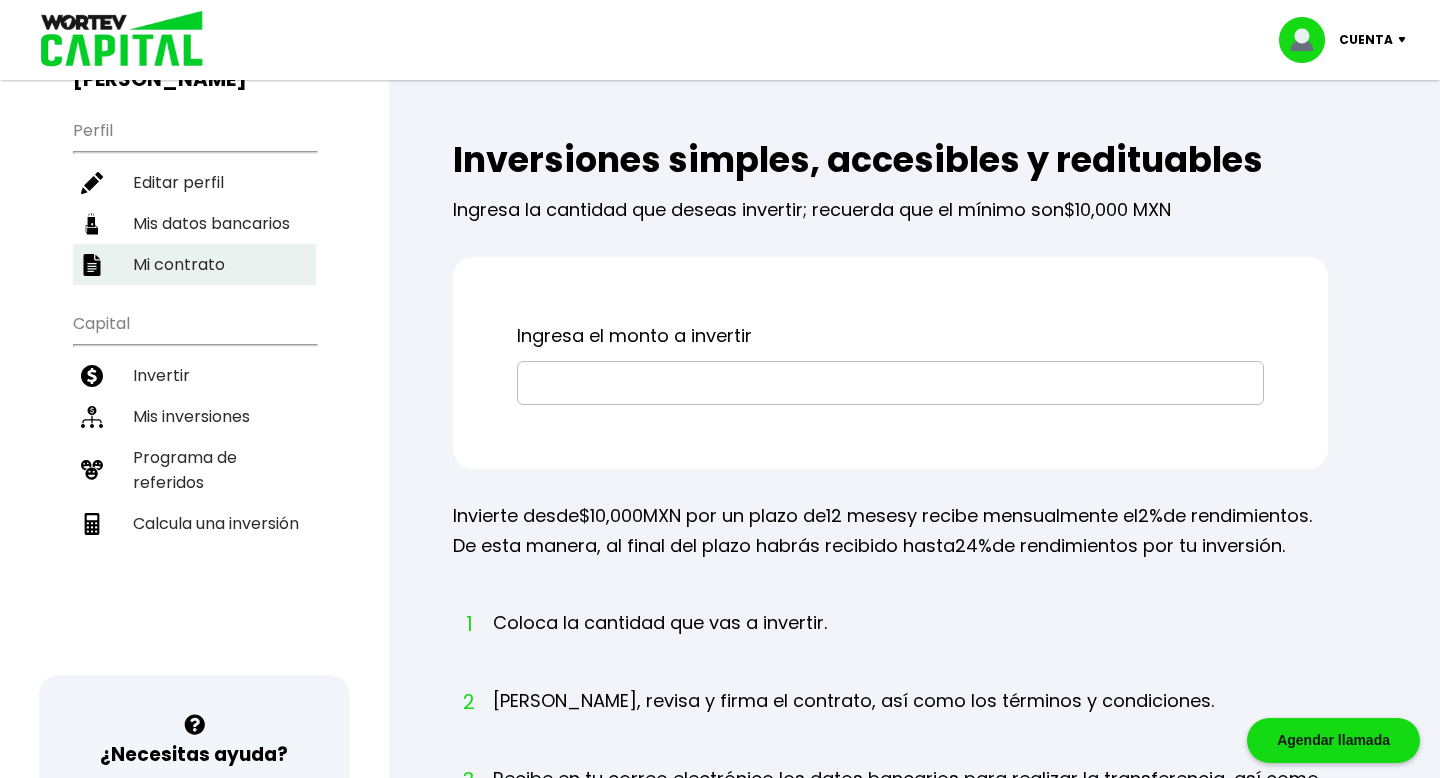 click on "Mi contrato" at bounding box center [194, 264] 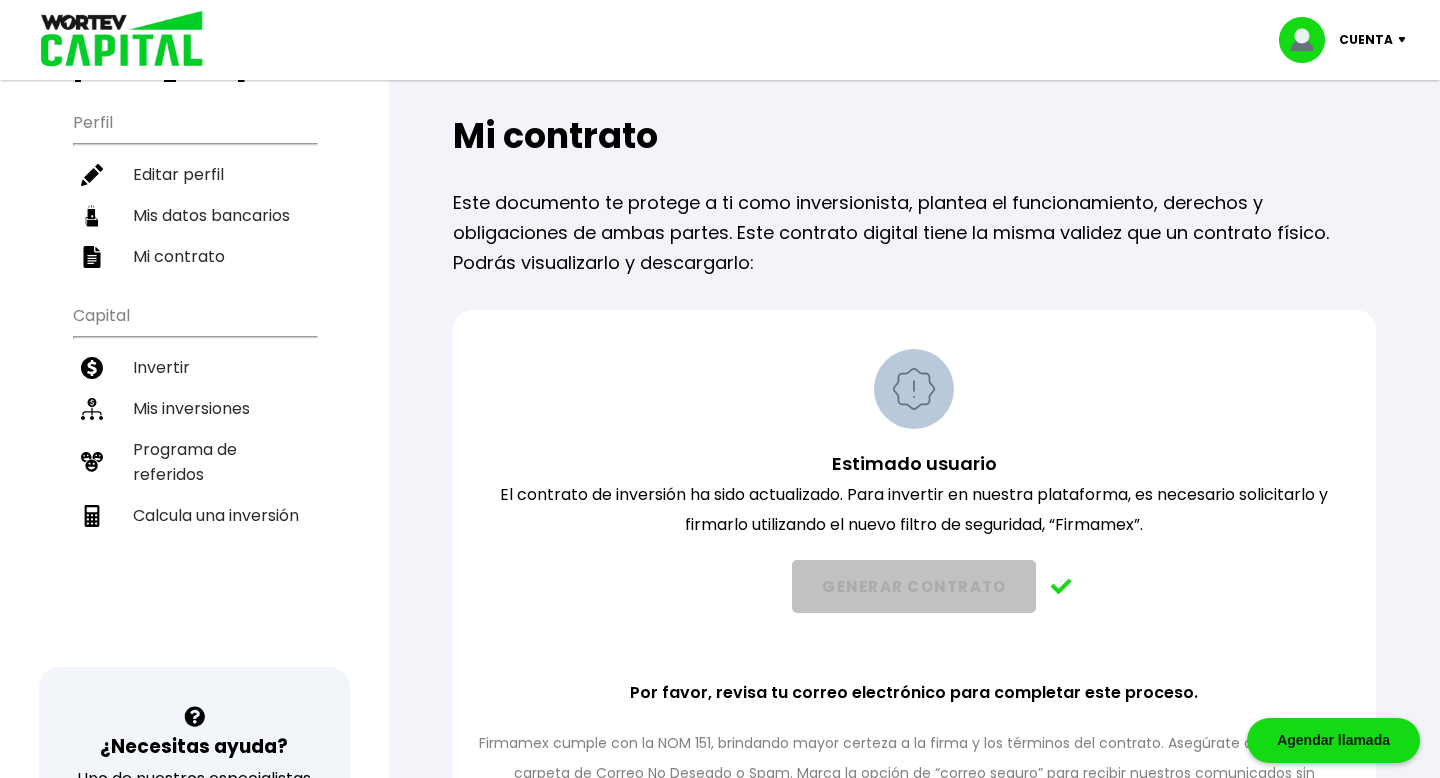 scroll, scrollTop: 92, scrollLeft: 0, axis: vertical 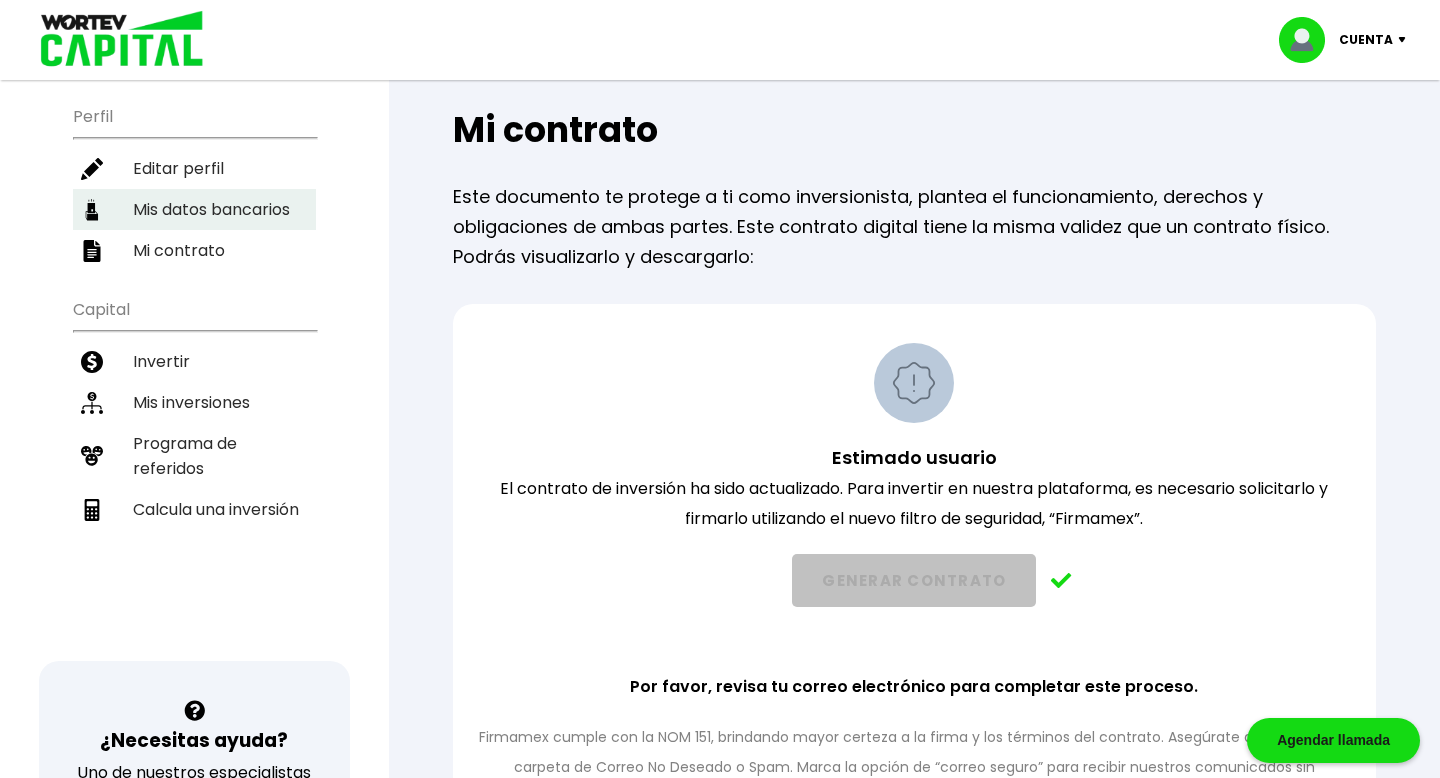 click on "Mis datos bancarios" at bounding box center [194, 209] 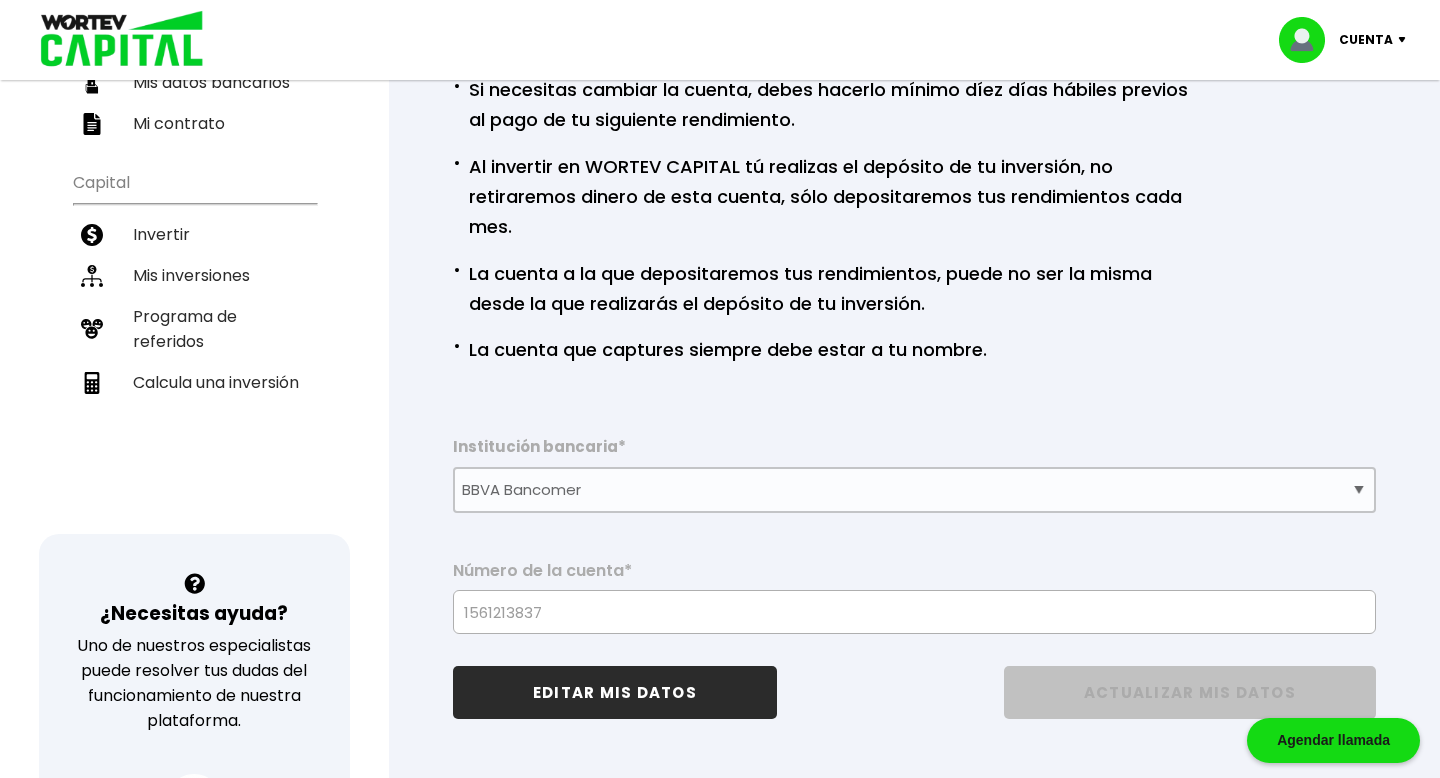 scroll, scrollTop: 172, scrollLeft: 0, axis: vertical 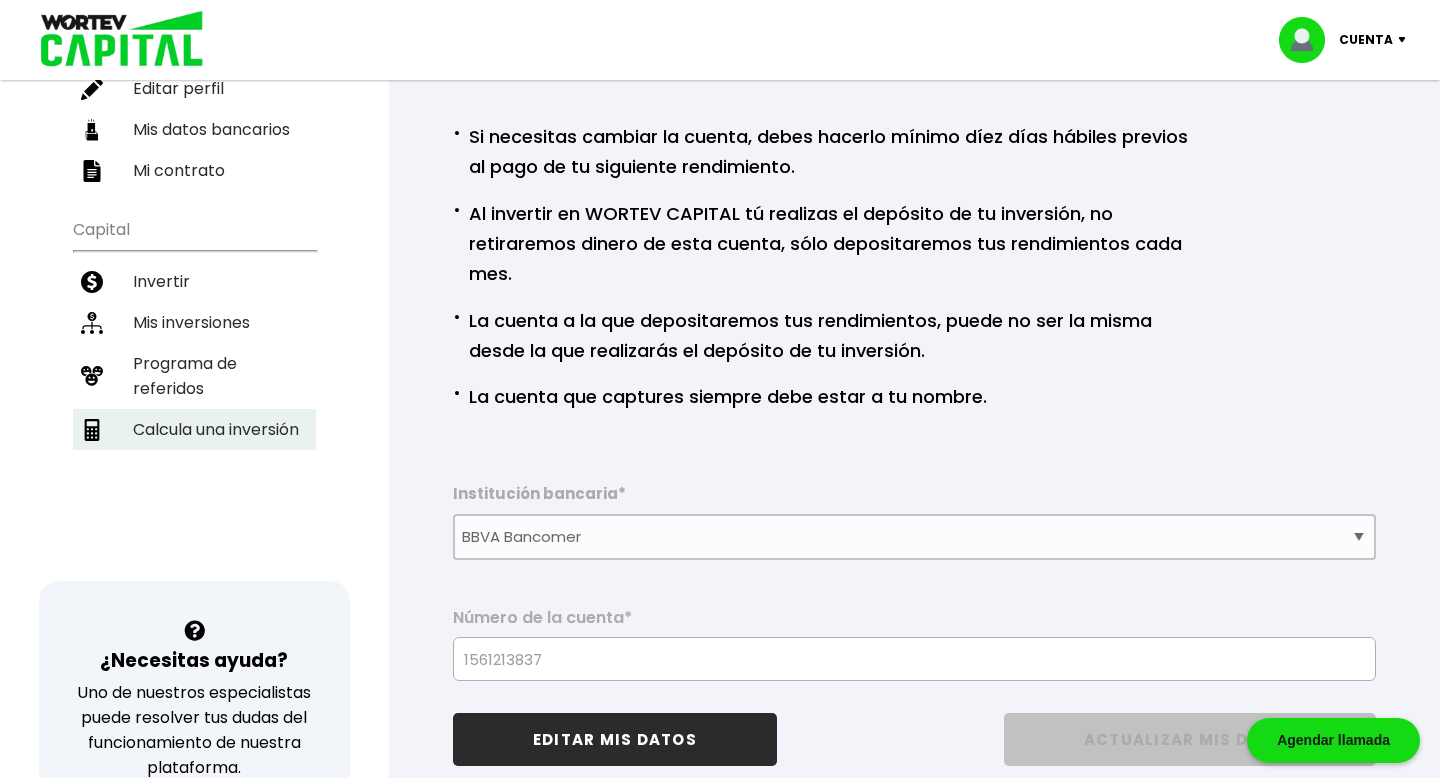 click on "Calcula una inversión" at bounding box center (194, 429) 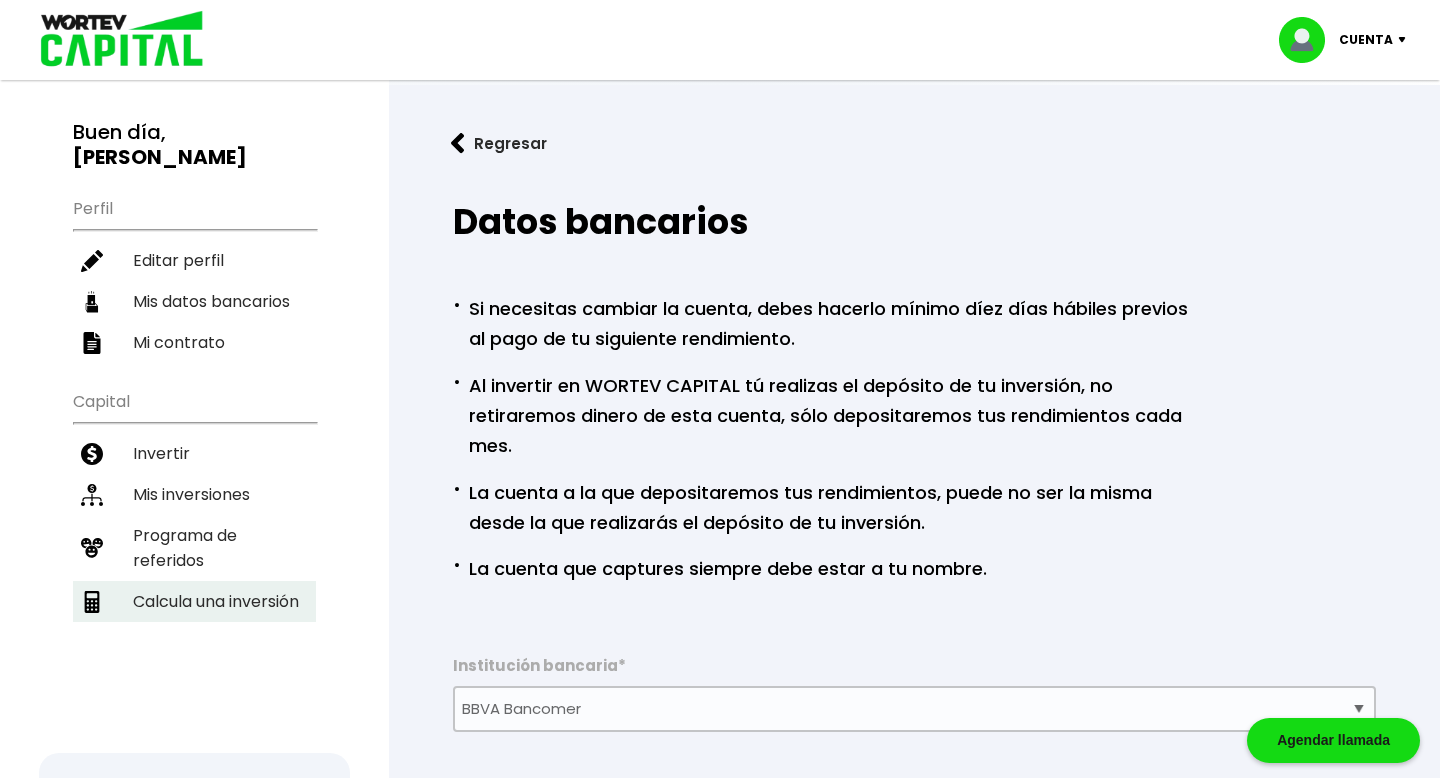 select on "1" 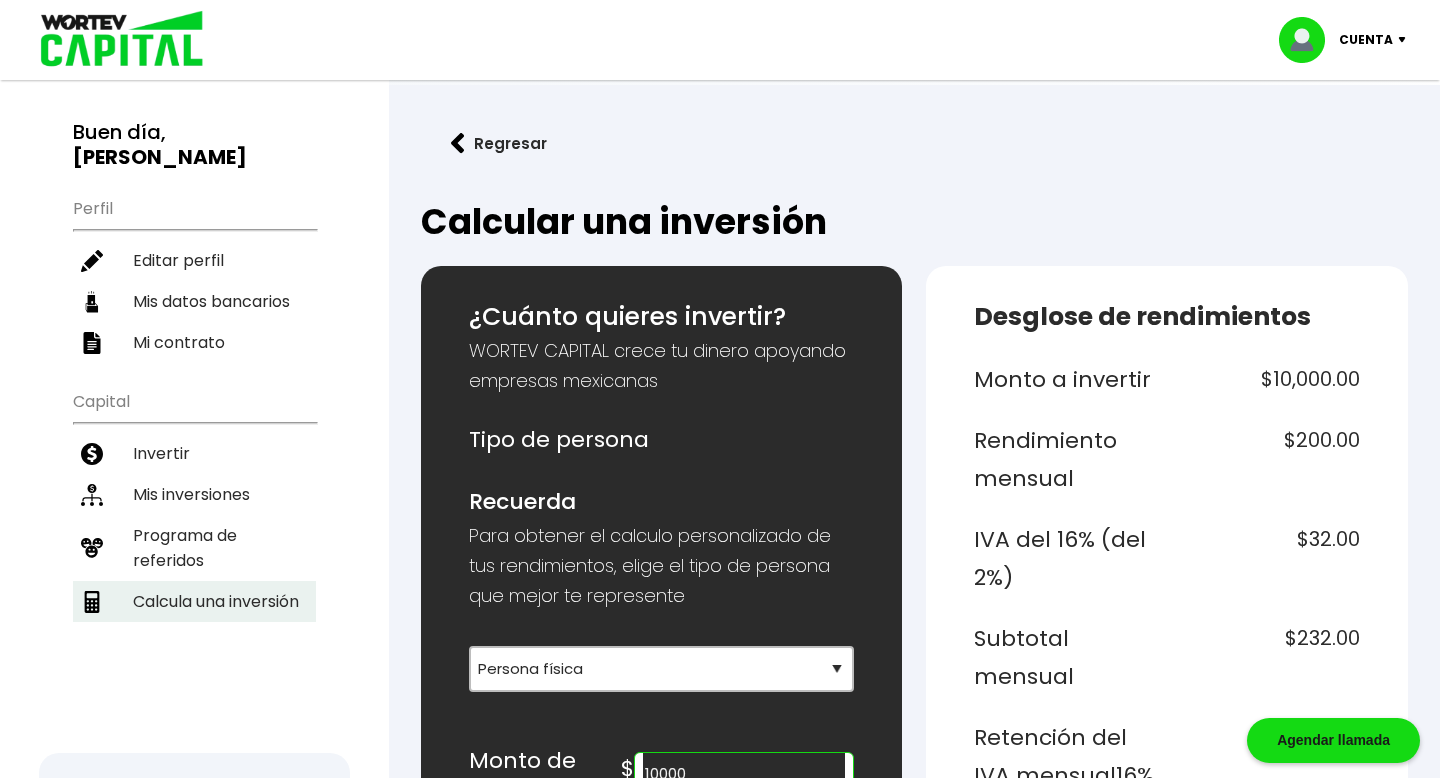 click on "Calcula una inversión" at bounding box center [194, 601] 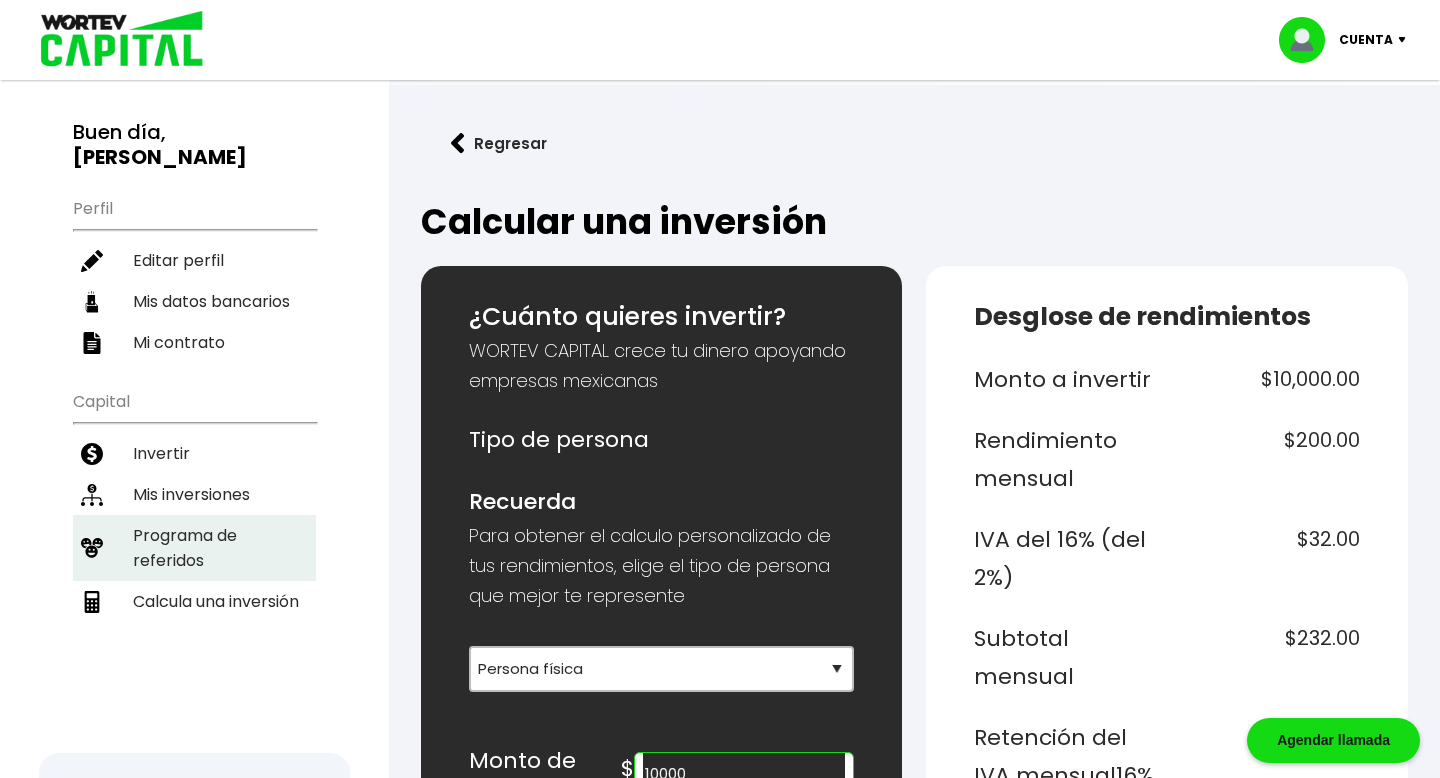 click on "Programa de referidos" at bounding box center (194, 548) 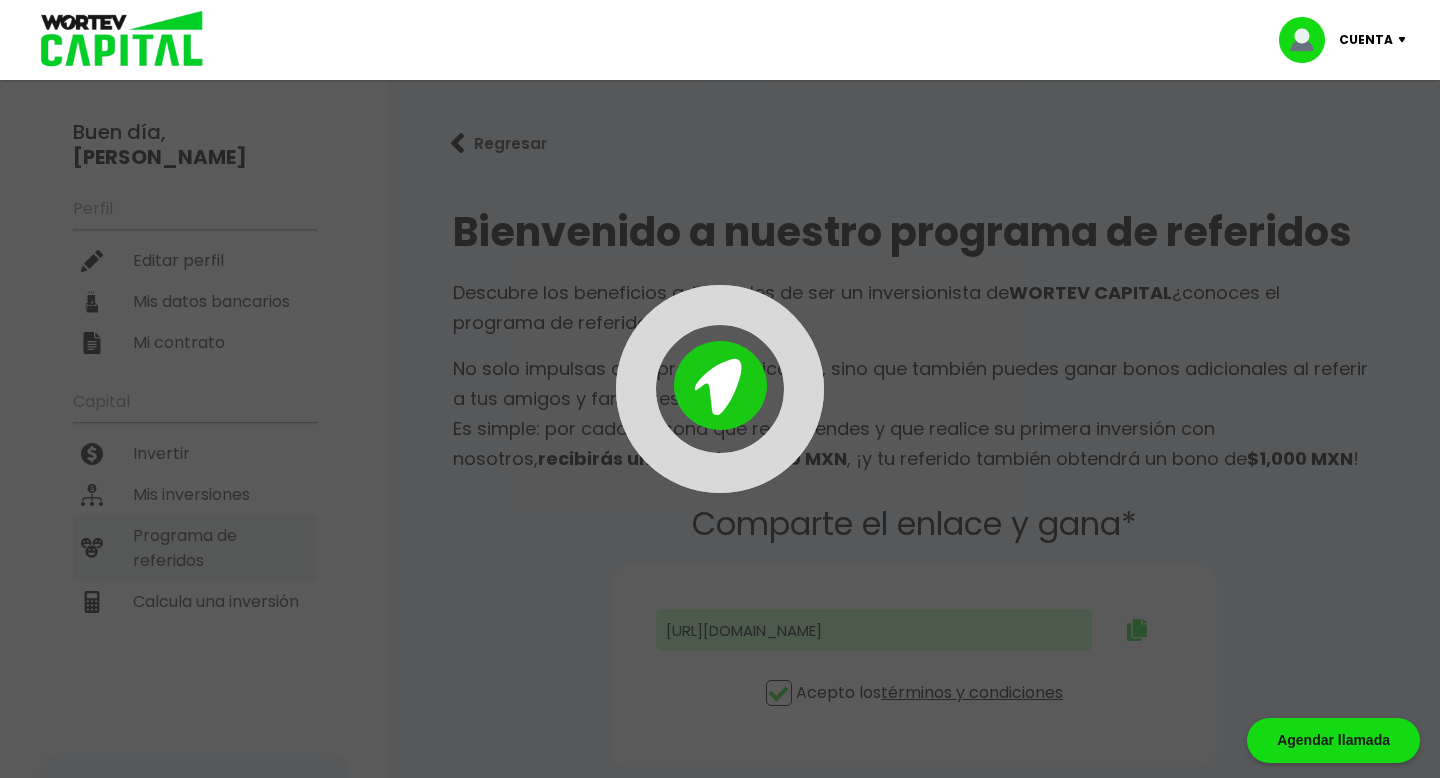 type on "[URL][DOMAIN_NAME]" 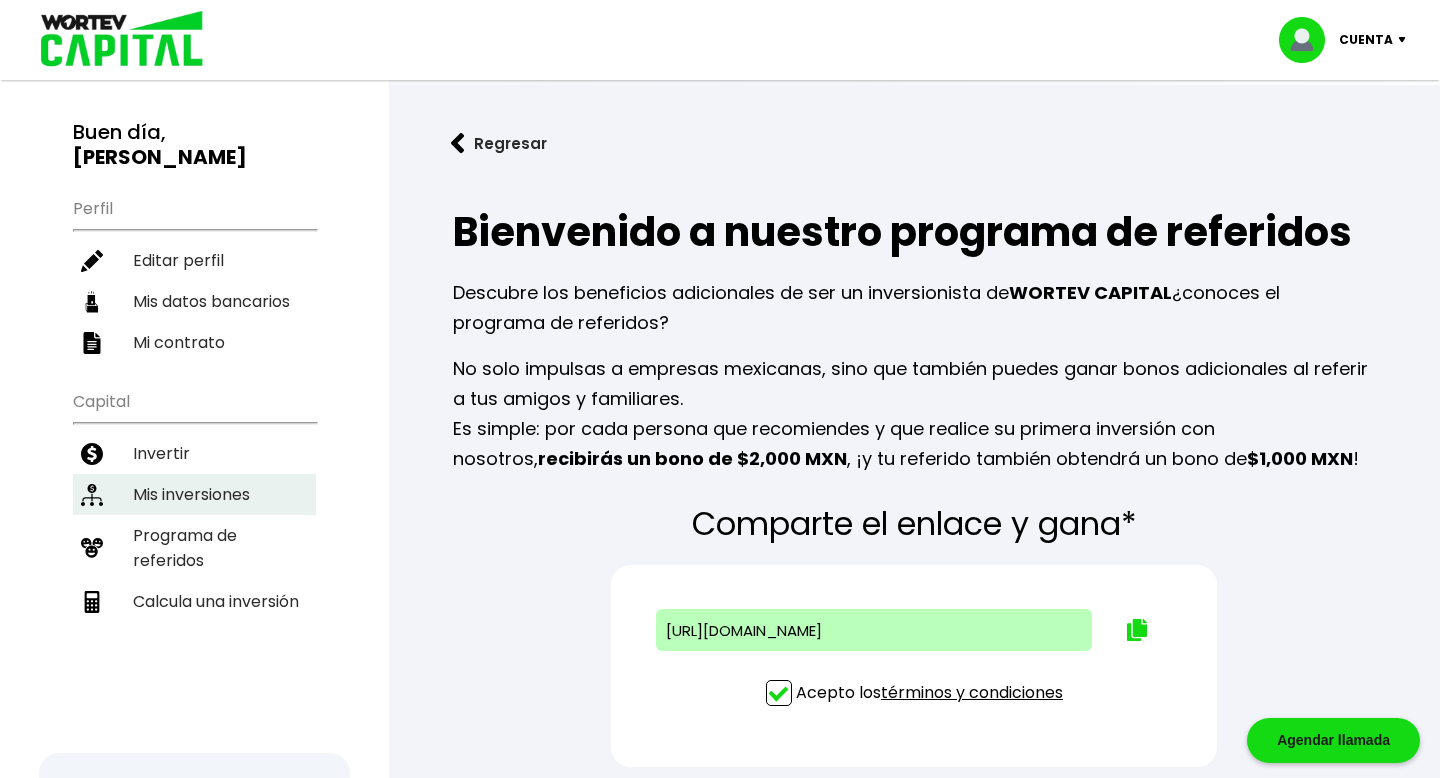 click on "Mis inversiones" at bounding box center [194, 494] 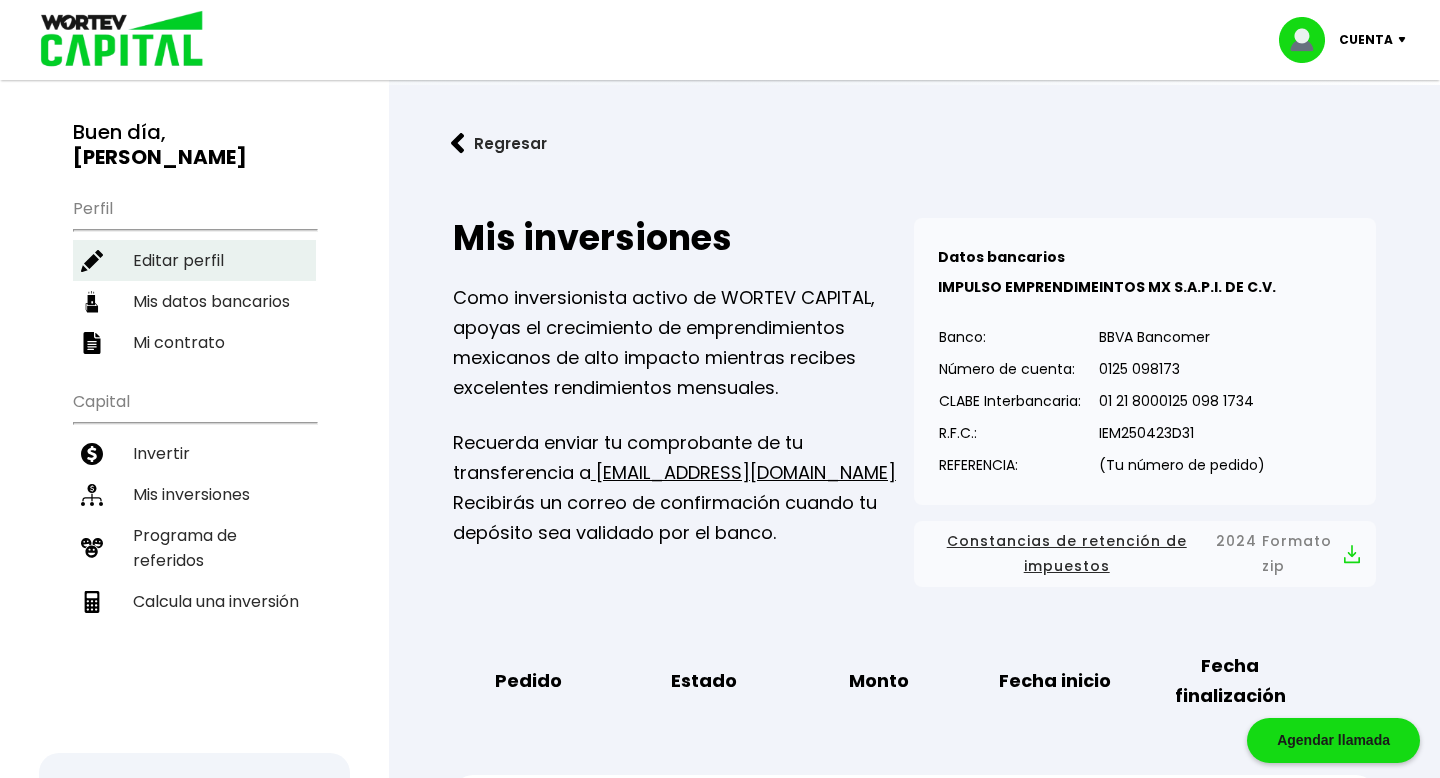 click on "Editar perfil" at bounding box center [194, 260] 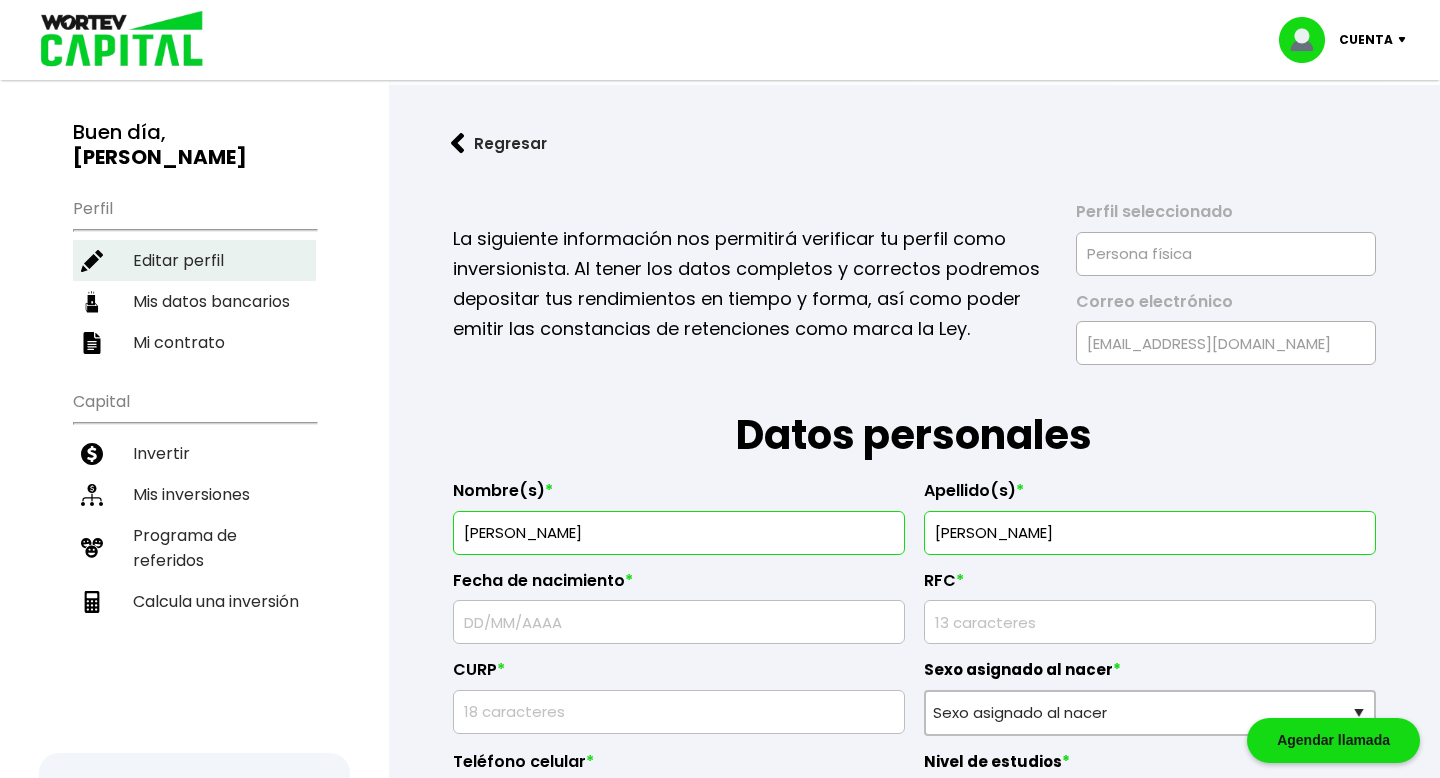 type on "[DATE]" 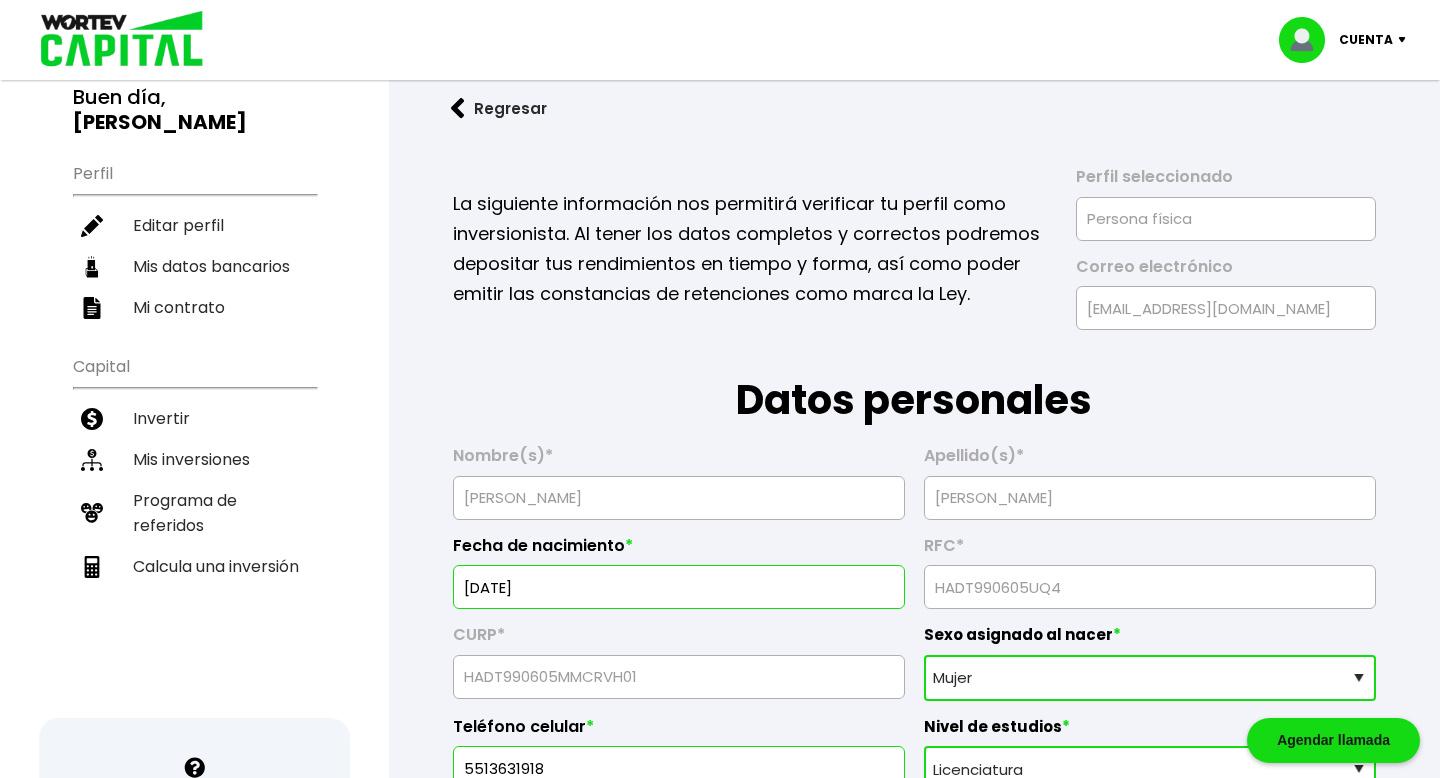 scroll, scrollTop: 0, scrollLeft: 0, axis: both 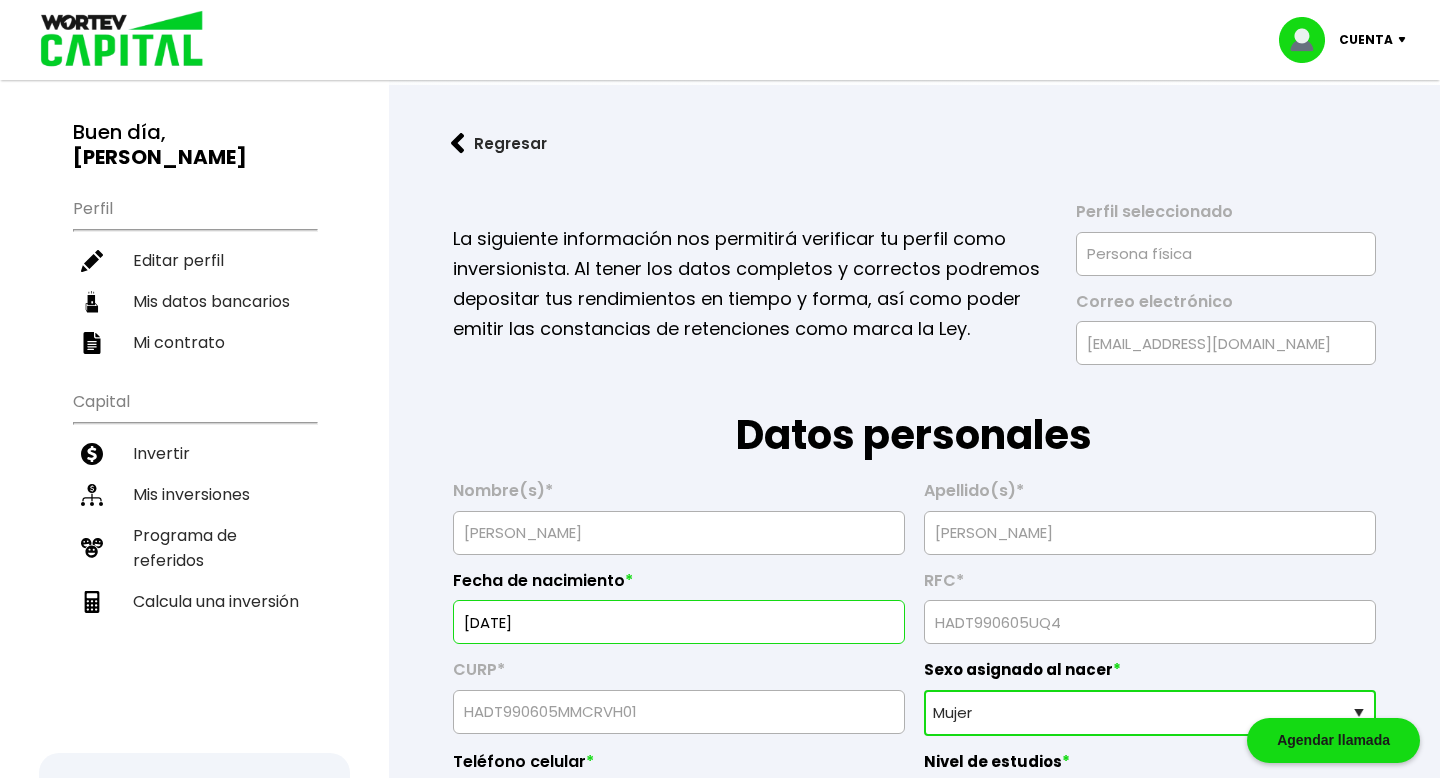 click on "Regresar" at bounding box center [499, 143] 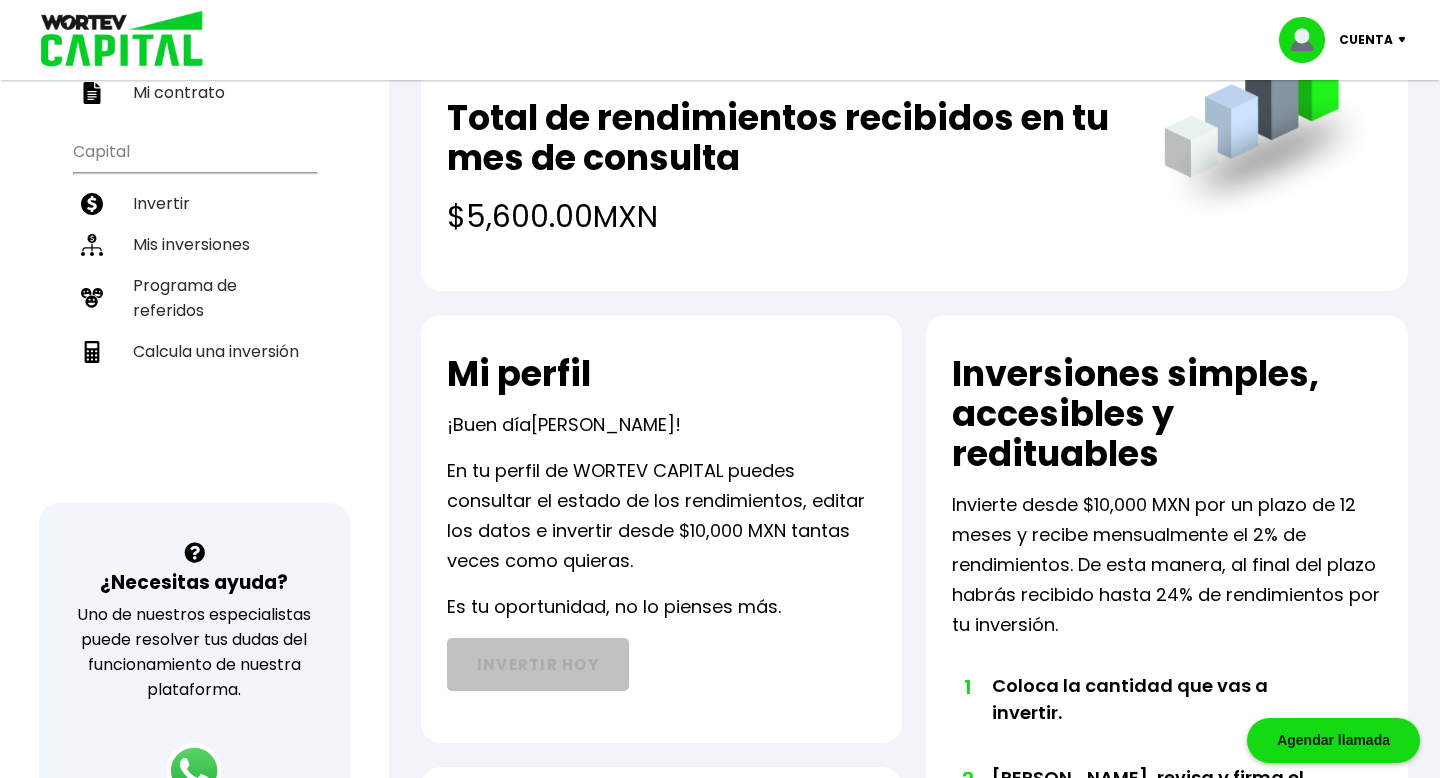 scroll, scrollTop: 0, scrollLeft: 0, axis: both 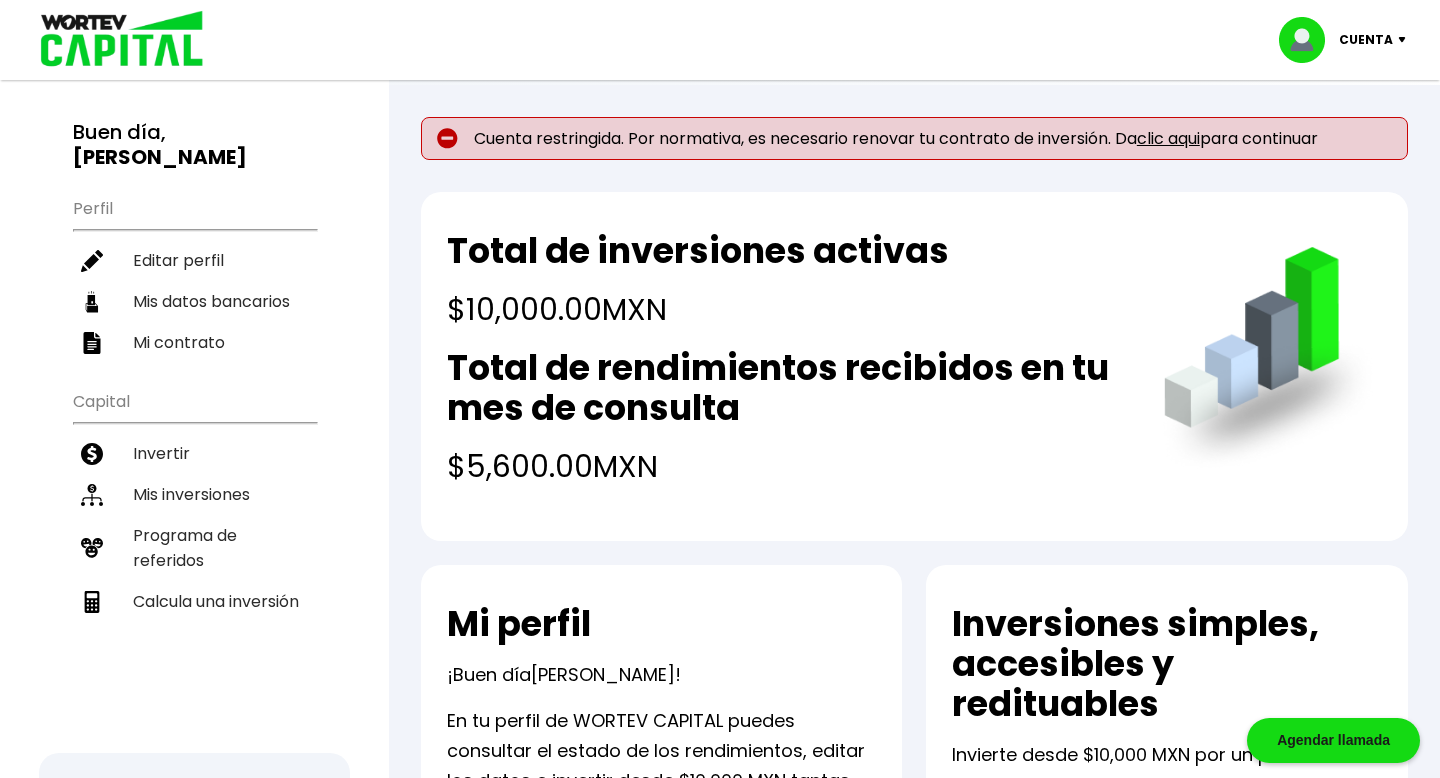 click on "Cuenta restringida. Por normativa, es necesario renovar tu contrato de inversión. Da  clic aqui  para continuar" at bounding box center [914, 138] 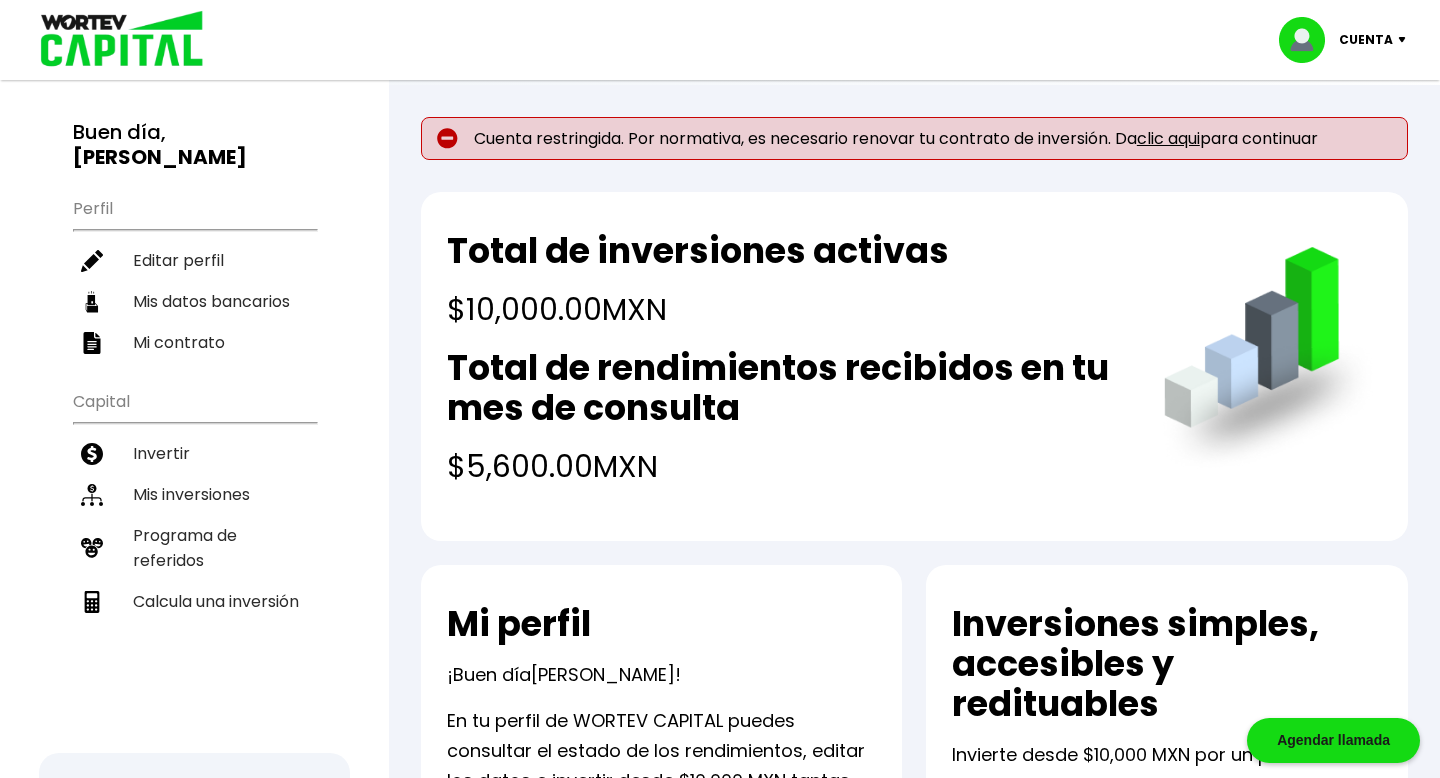 click on "clic aqui" at bounding box center [1168, 138] 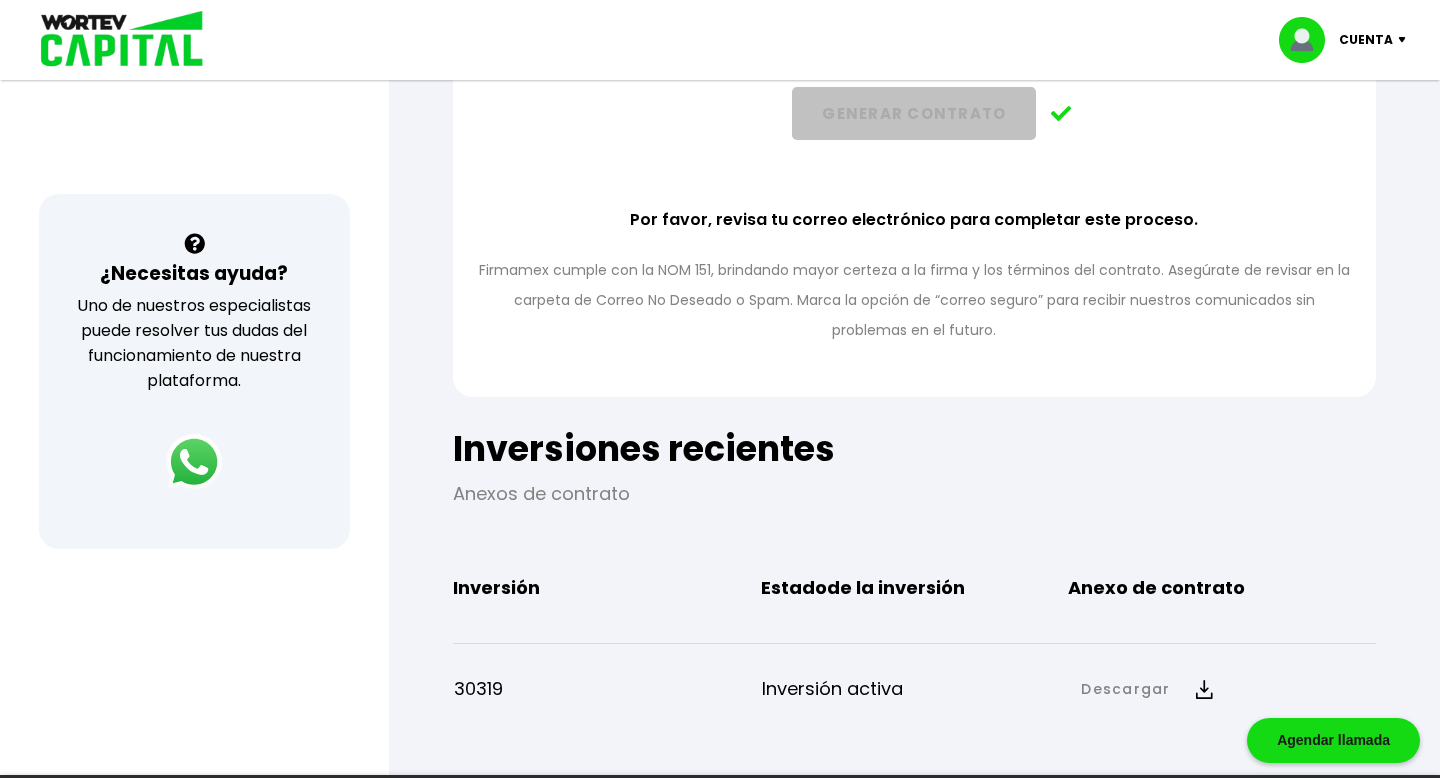 scroll, scrollTop: 709, scrollLeft: 0, axis: vertical 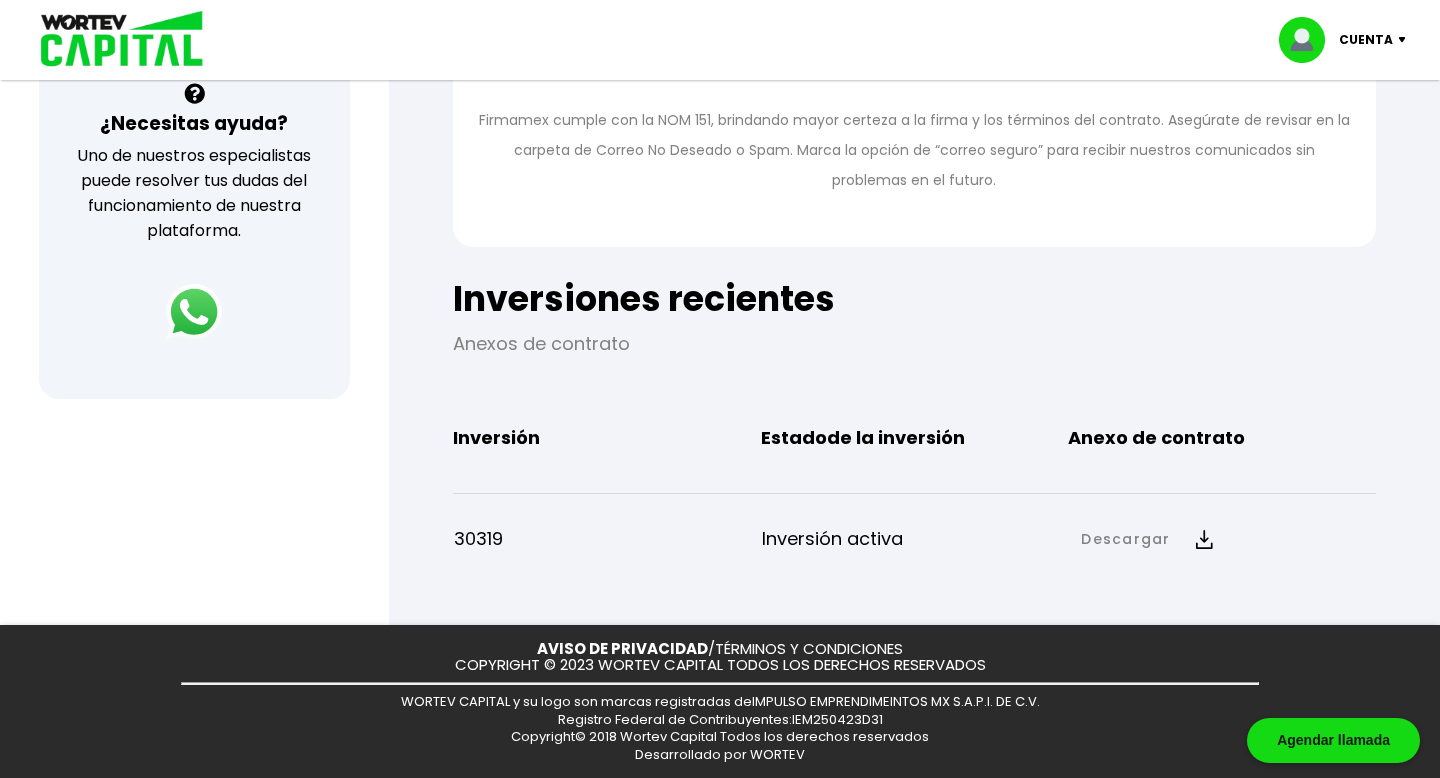 click on "Descargar" at bounding box center (1146, 539) 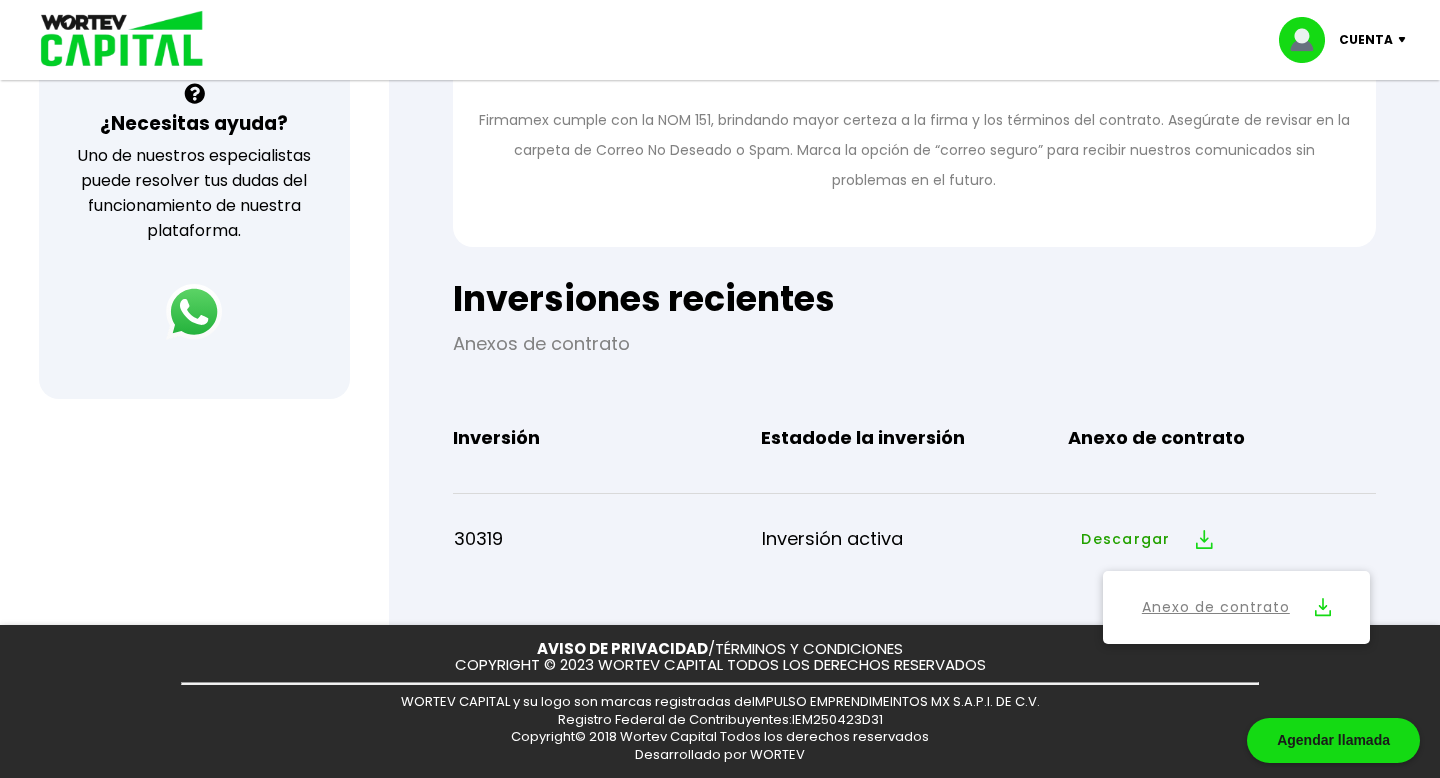 click on "Inversión activa" at bounding box center (915, 539) 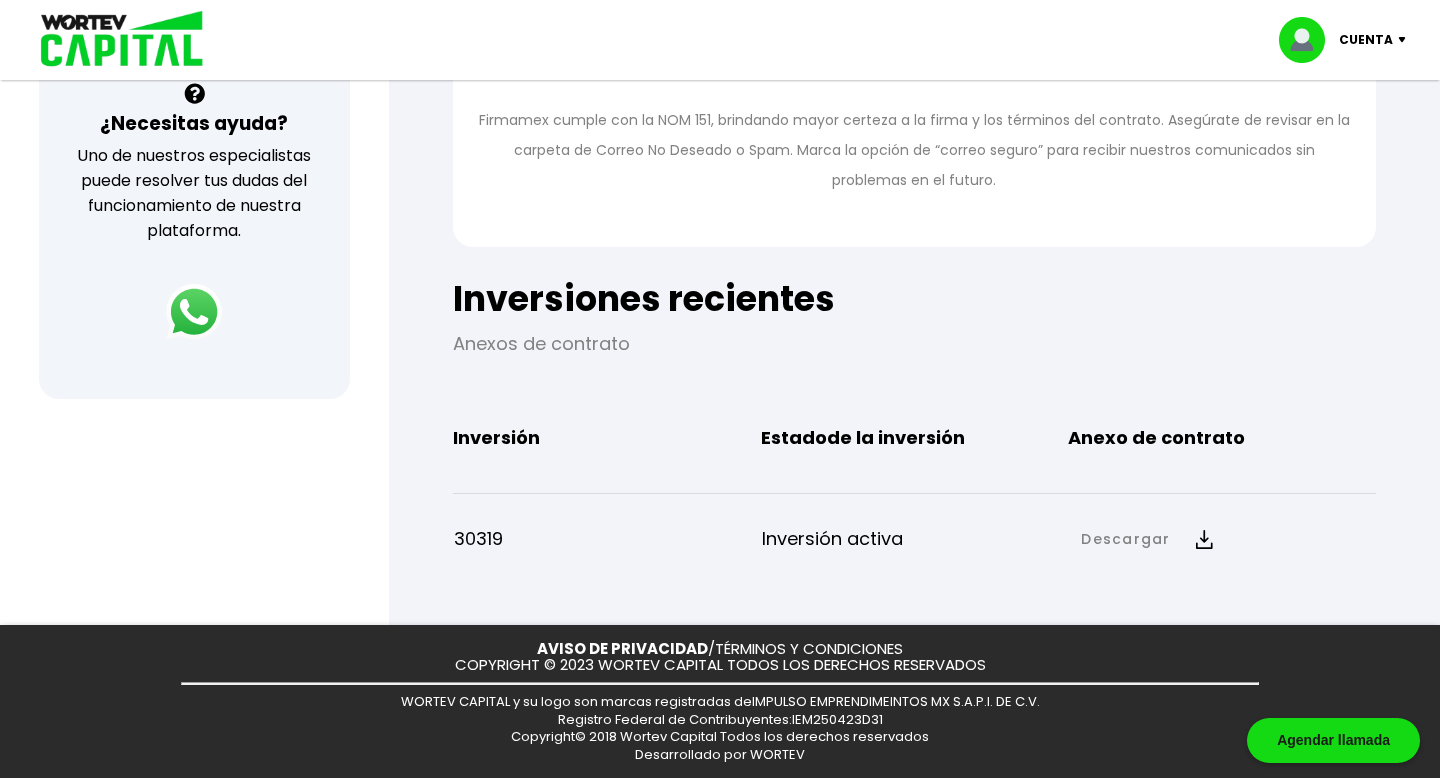 click on "Descargar" at bounding box center [1146, 539] 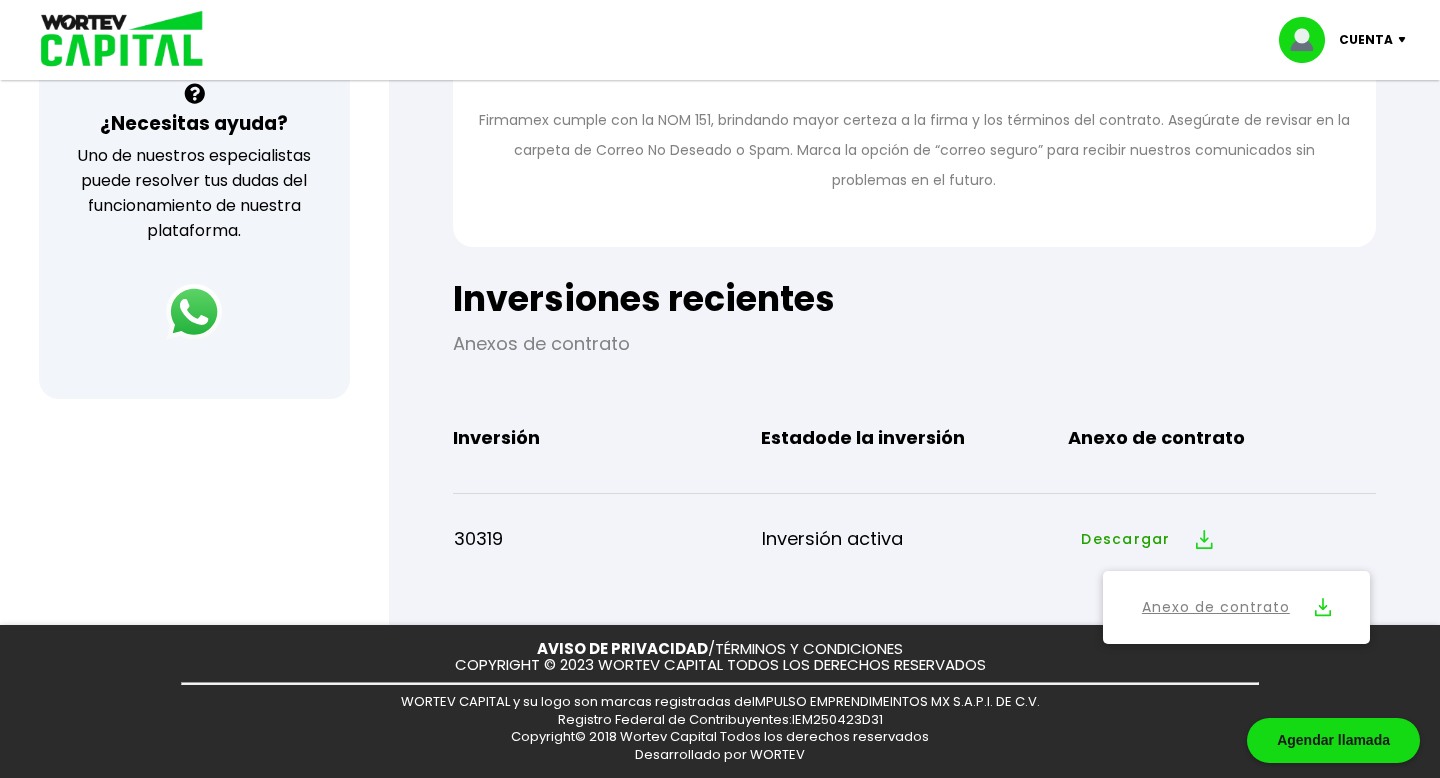 click on "Anexo de contrato" at bounding box center (1216, 607) 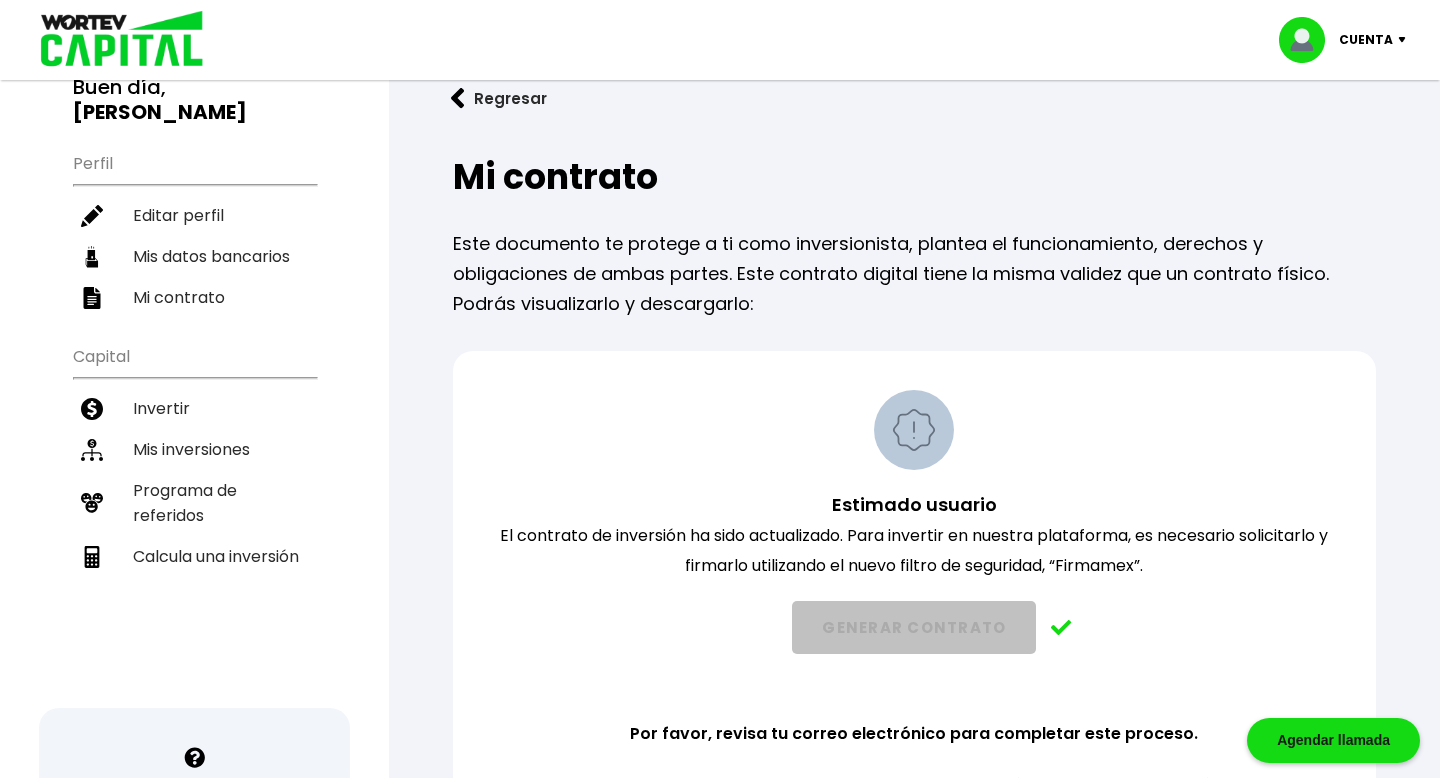 scroll, scrollTop: 0, scrollLeft: 0, axis: both 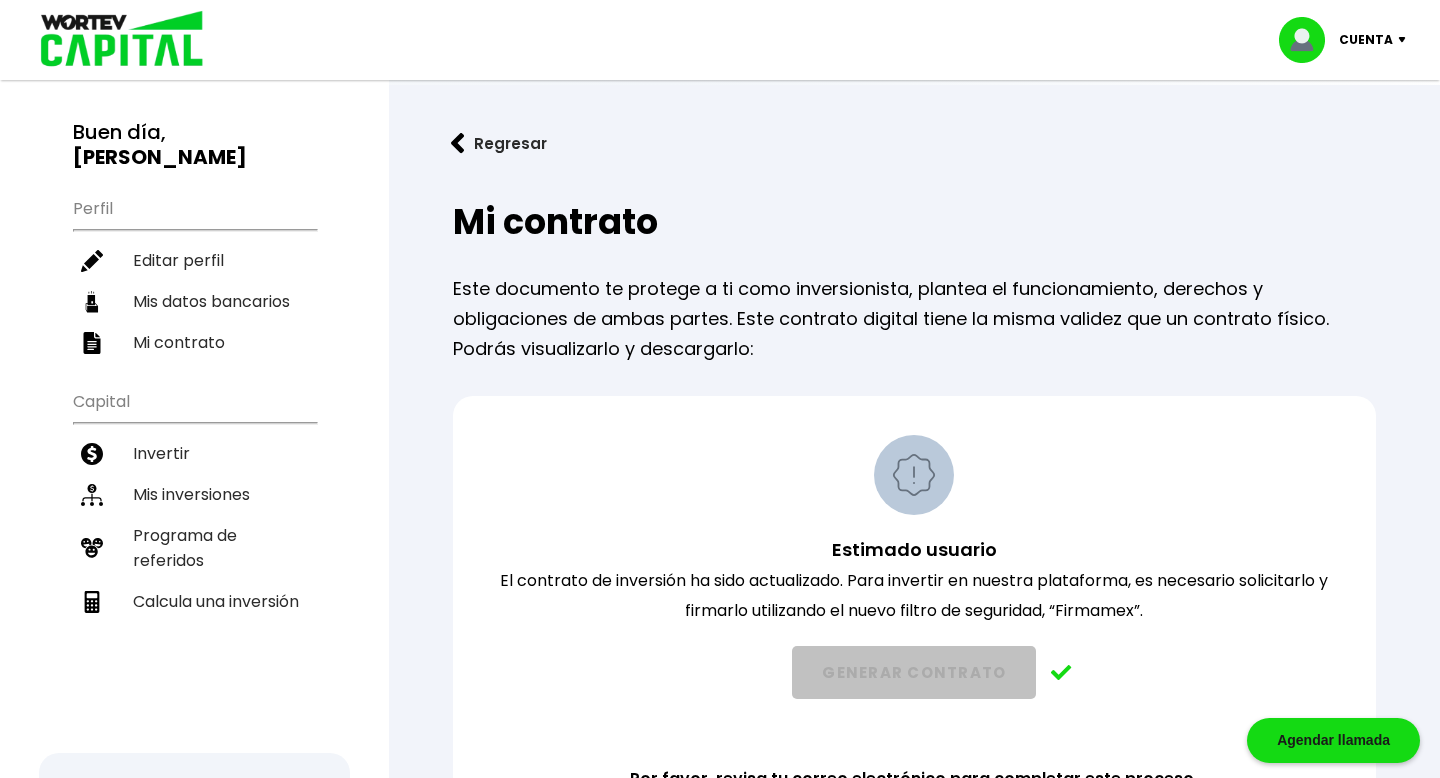 click on "Regresar" at bounding box center (499, 143) 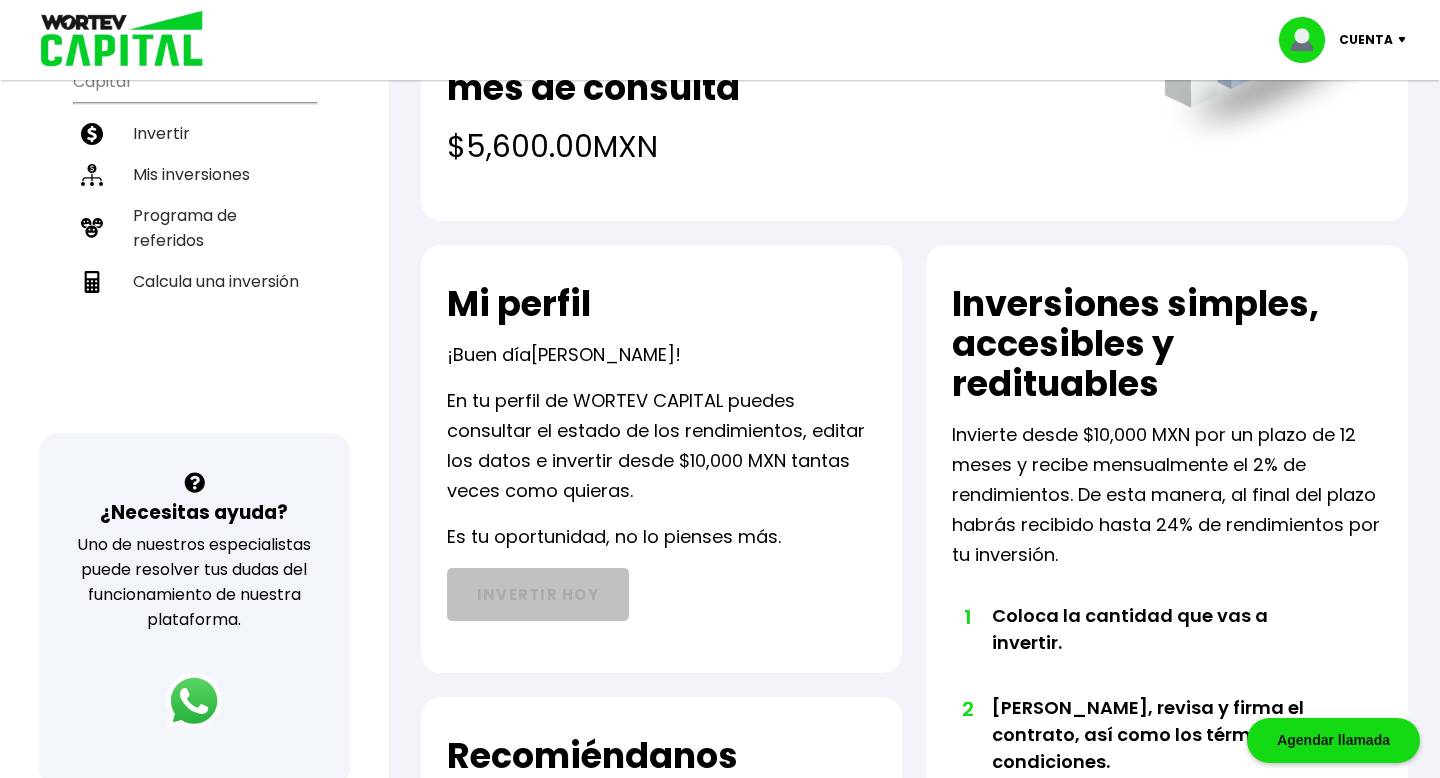 scroll, scrollTop: 443, scrollLeft: 0, axis: vertical 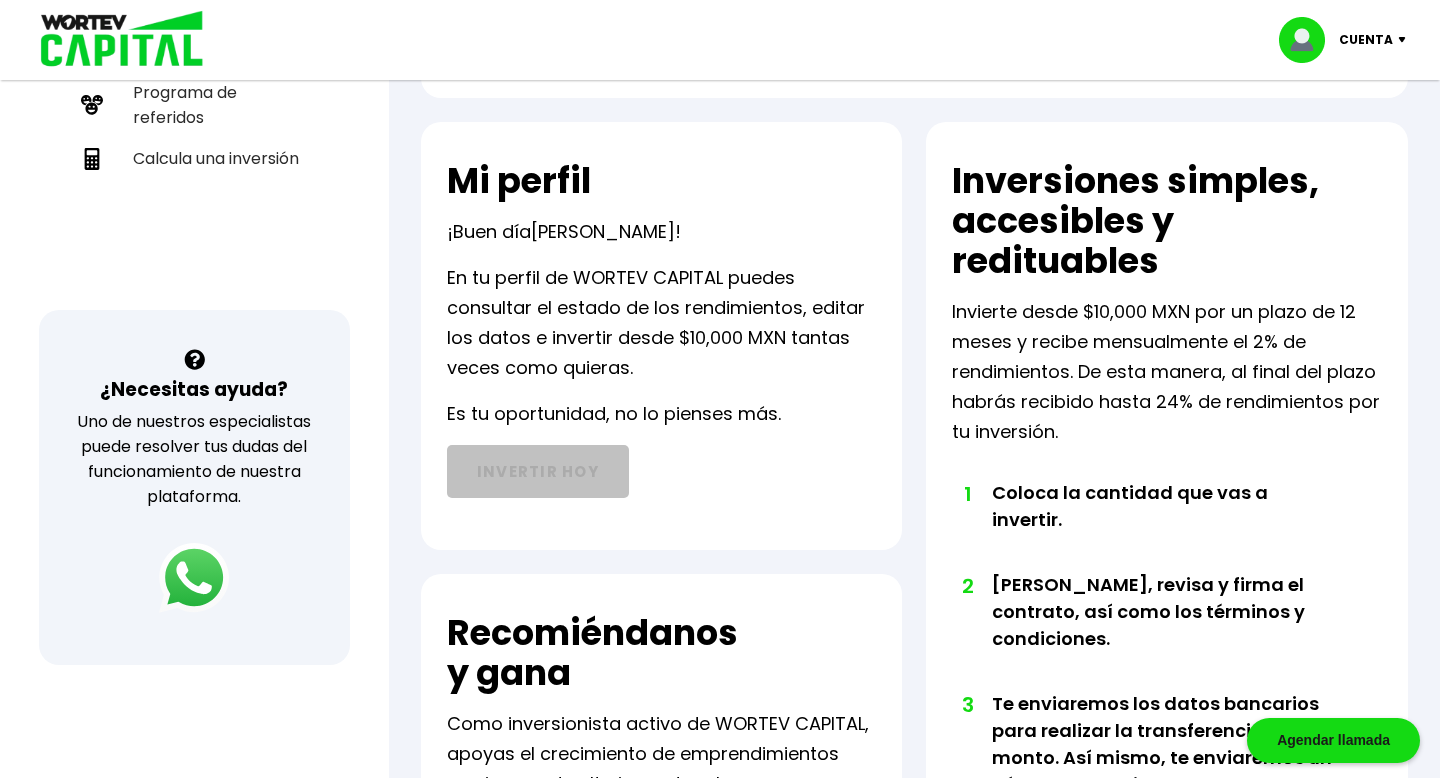 click at bounding box center (194, 578) 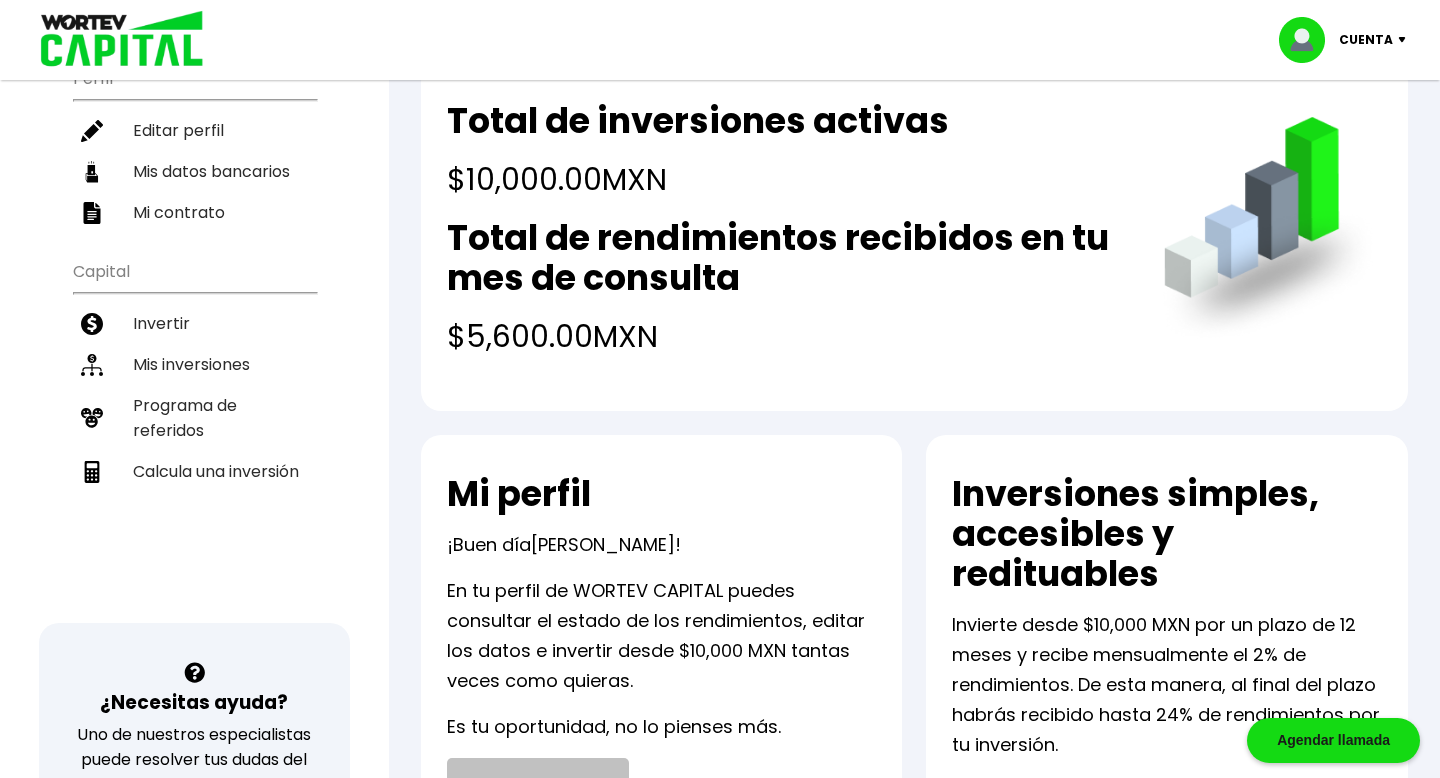 scroll, scrollTop: 0, scrollLeft: 0, axis: both 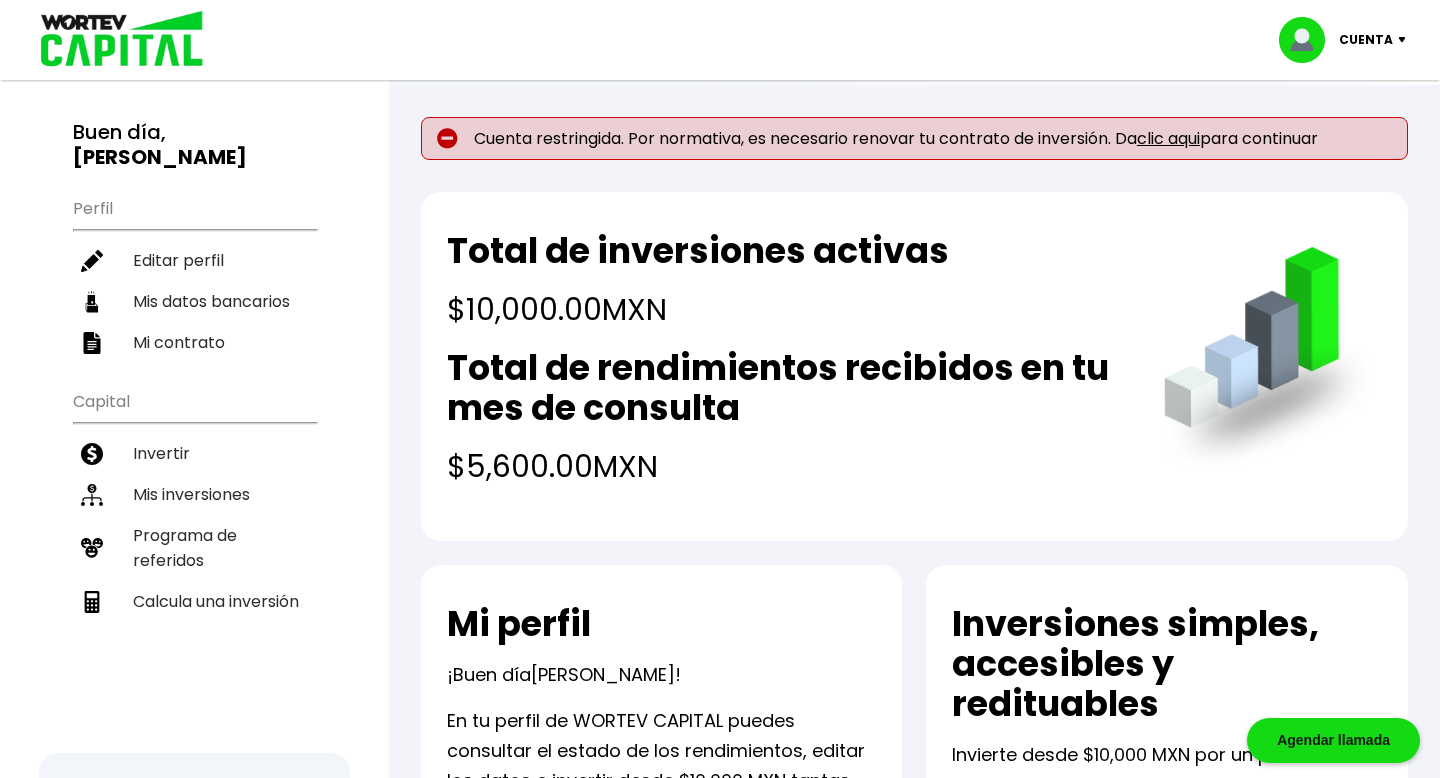 click on "Cuenta" at bounding box center [1349, 40] 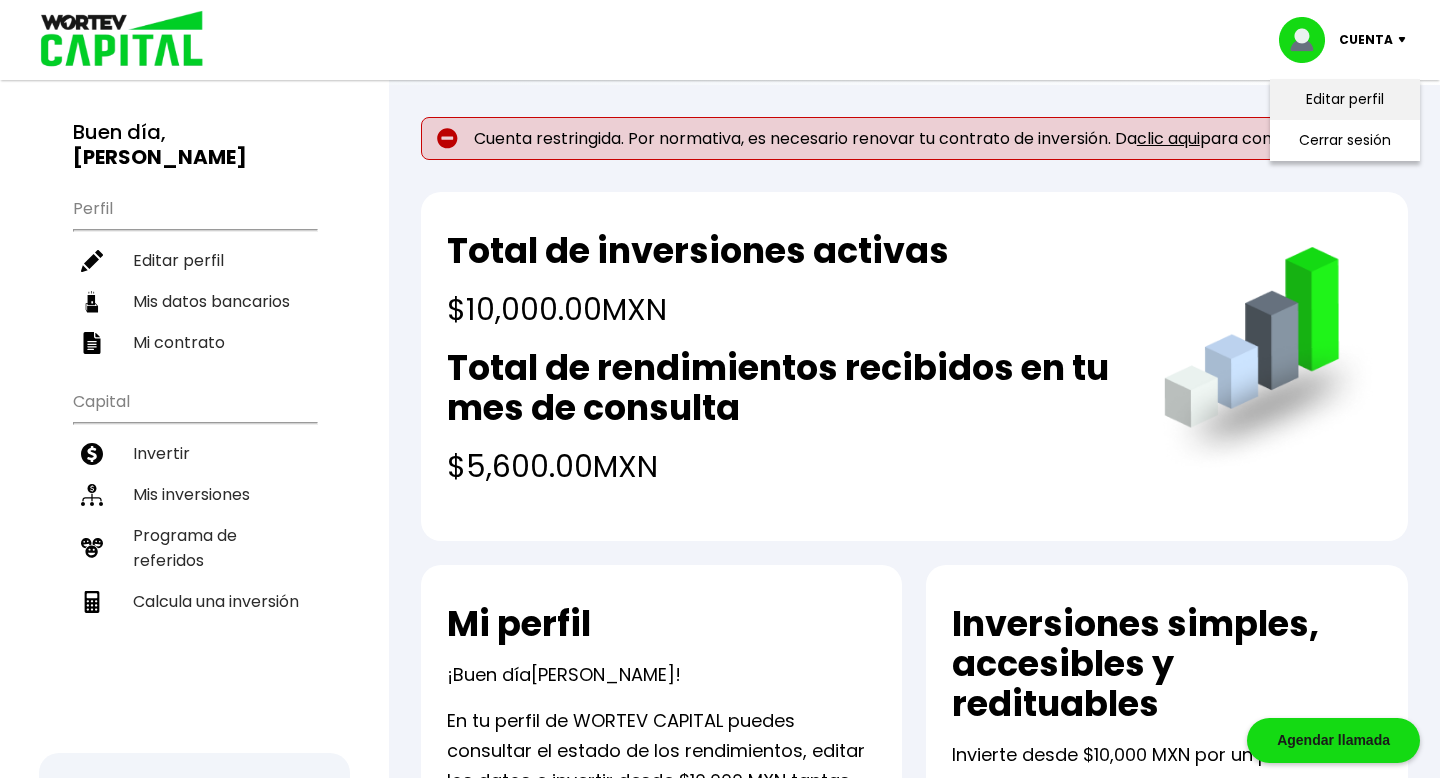 click on "Editar perfil" at bounding box center [1345, 99] 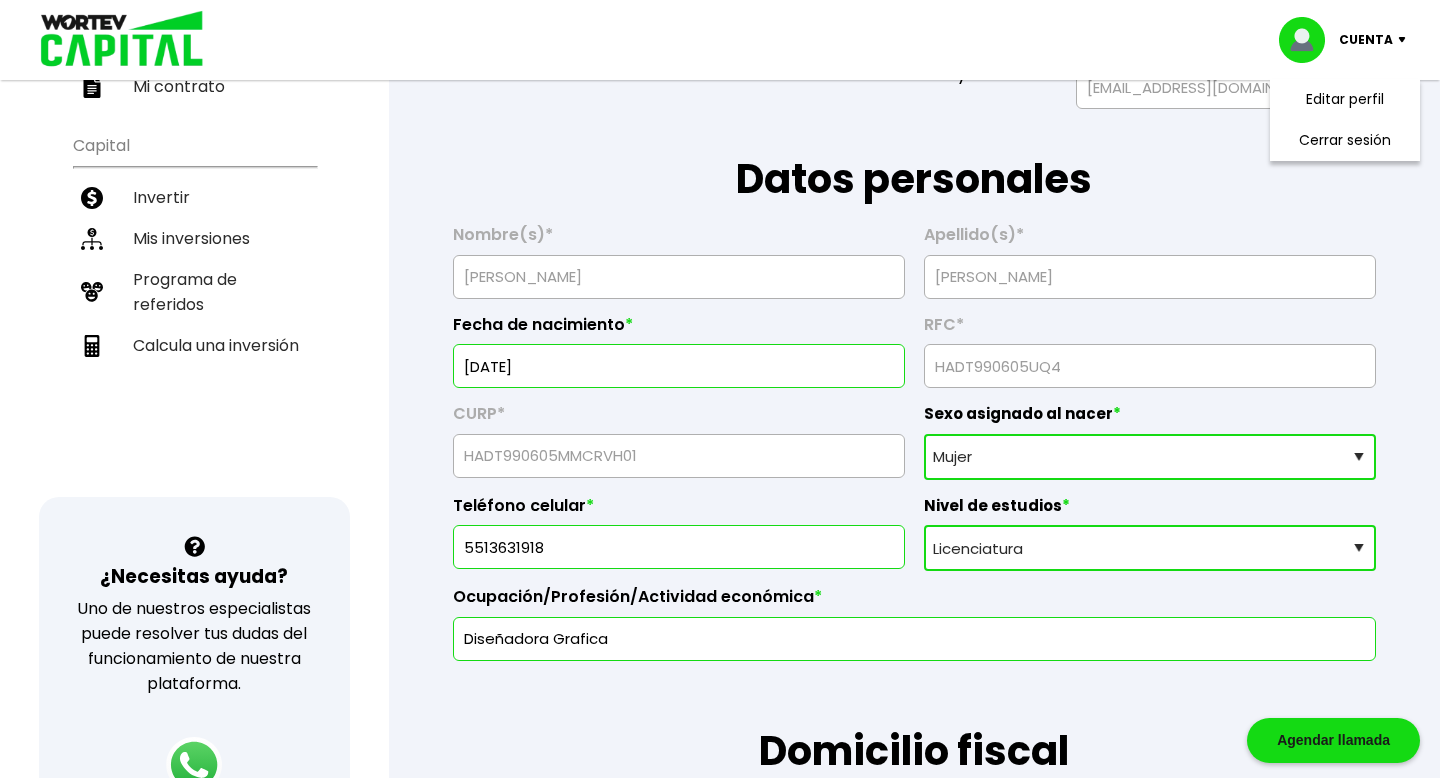 scroll, scrollTop: 0, scrollLeft: 0, axis: both 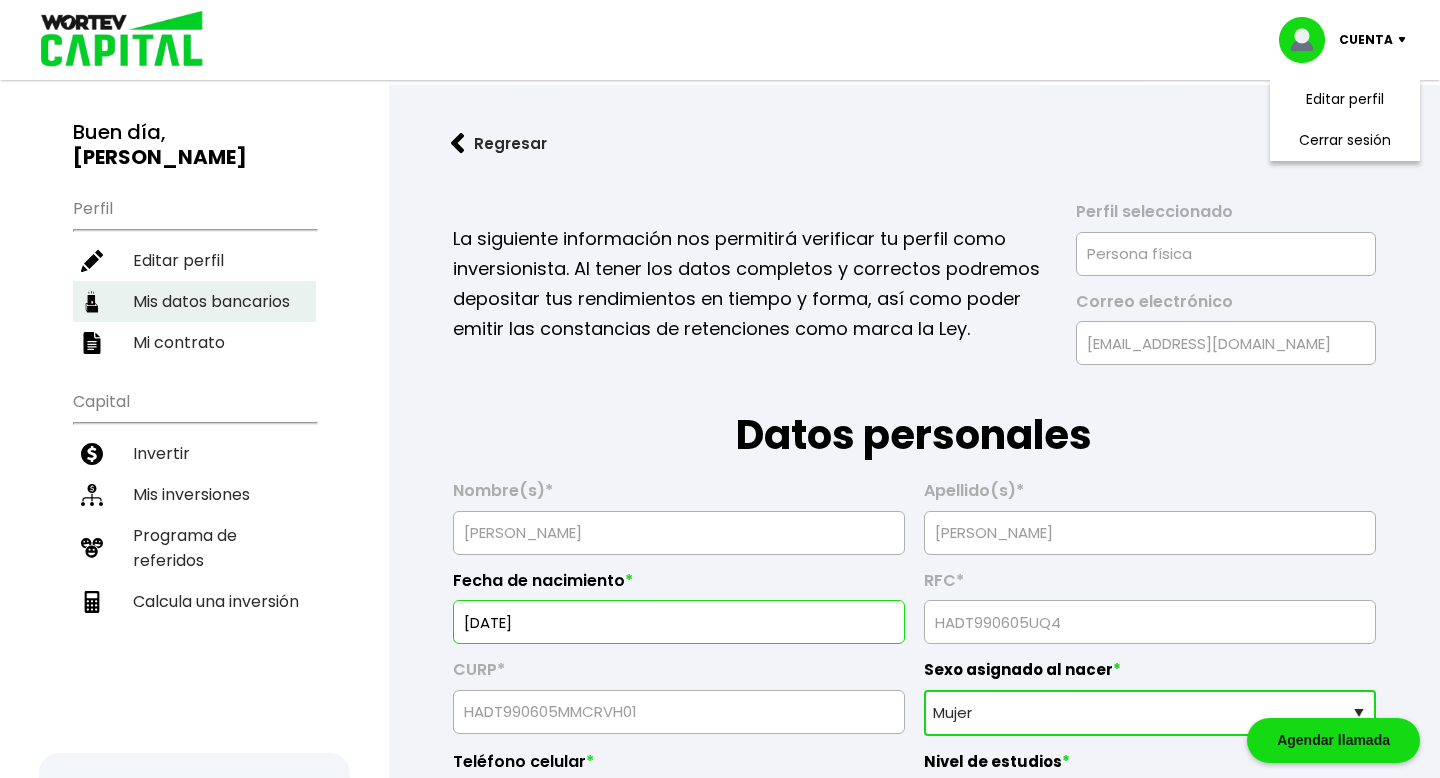 click on "Mis datos bancarios" at bounding box center (194, 301) 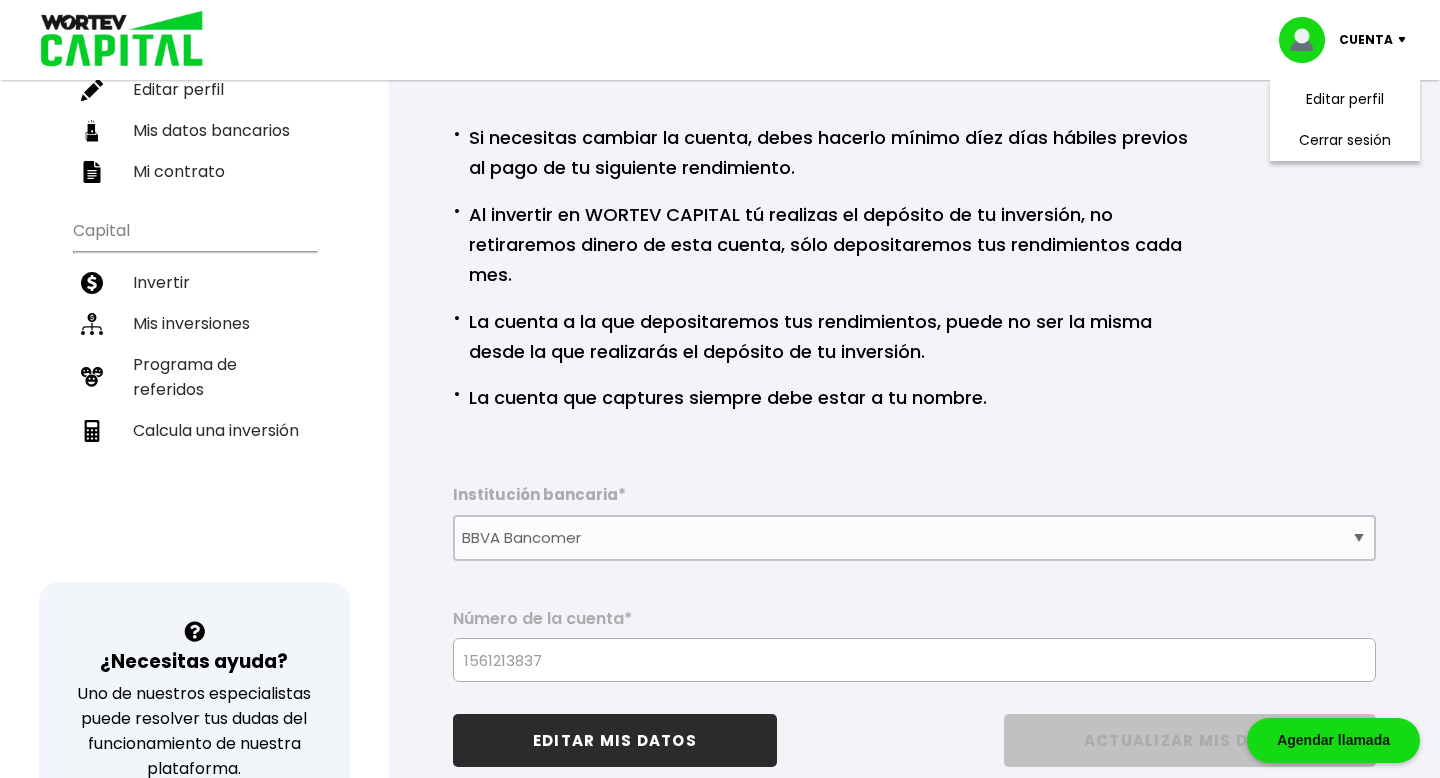 scroll, scrollTop: 103, scrollLeft: 0, axis: vertical 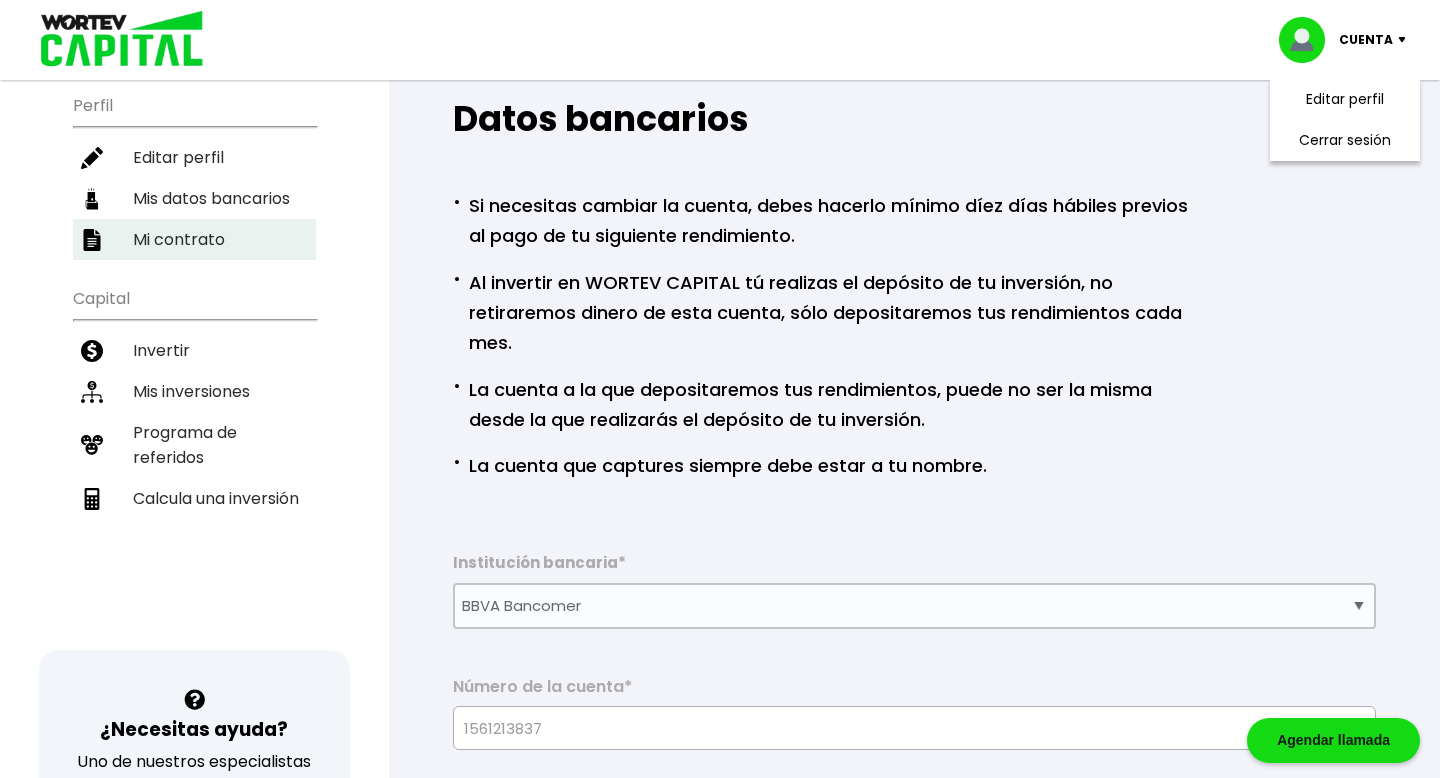 click on "Mi contrato" at bounding box center (194, 239) 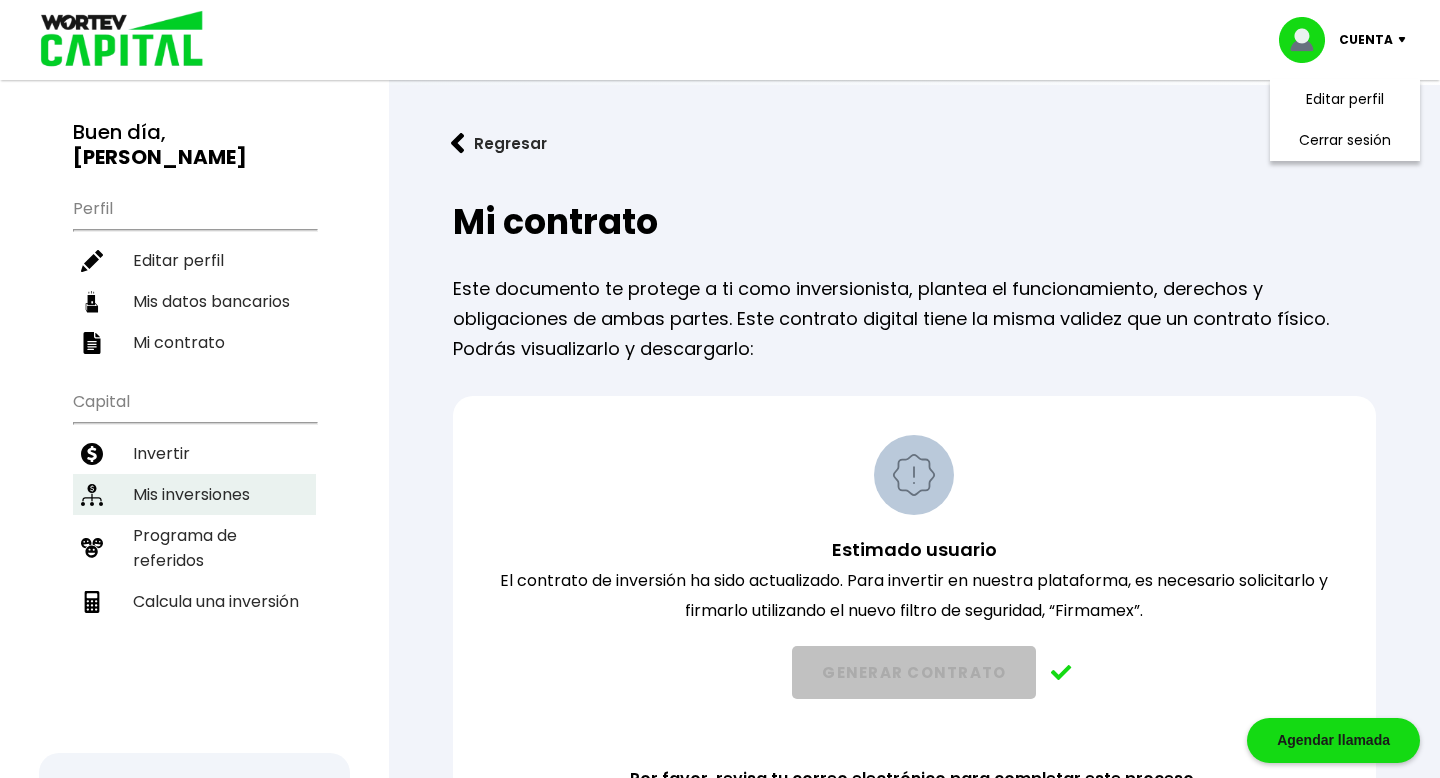 click on "Mis inversiones" at bounding box center (194, 494) 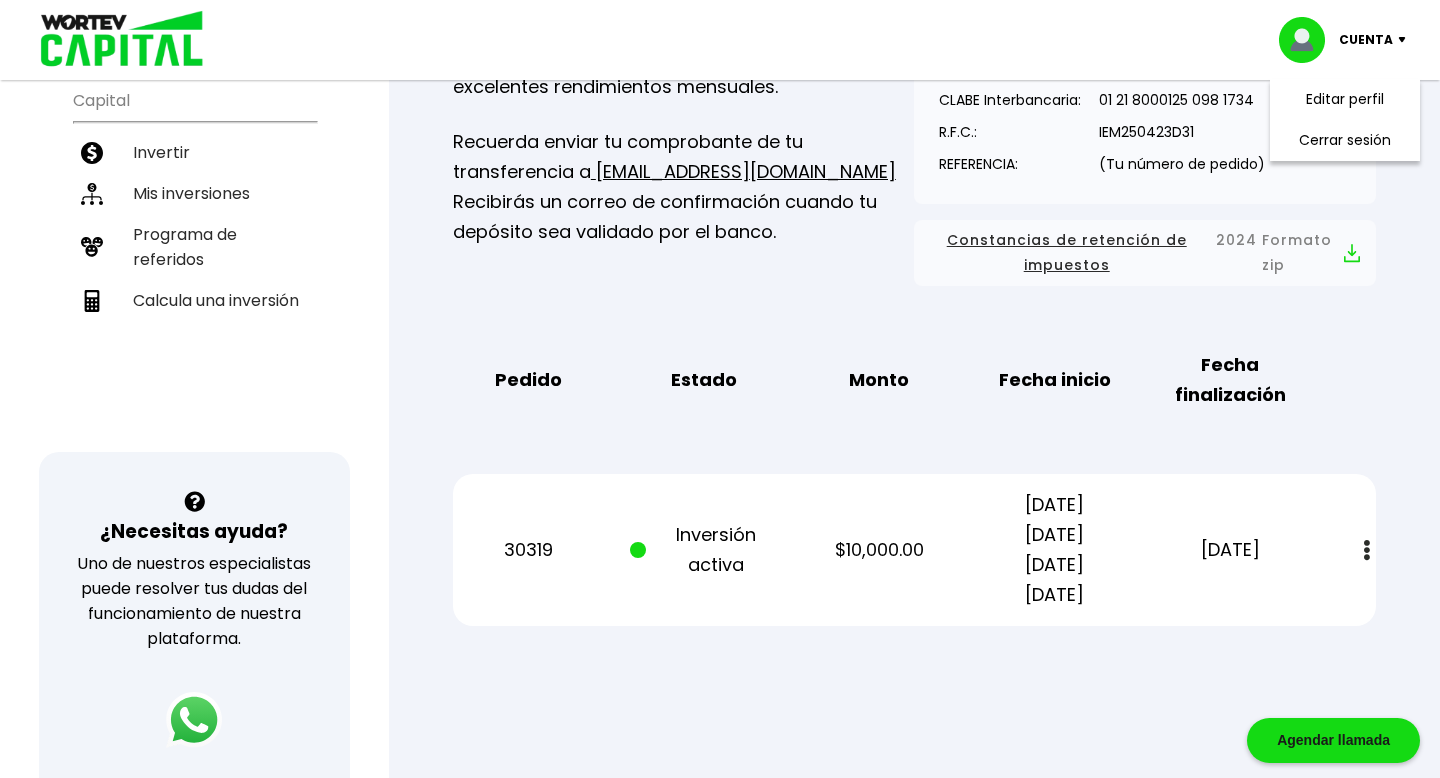 scroll, scrollTop: 215, scrollLeft: 0, axis: vertical 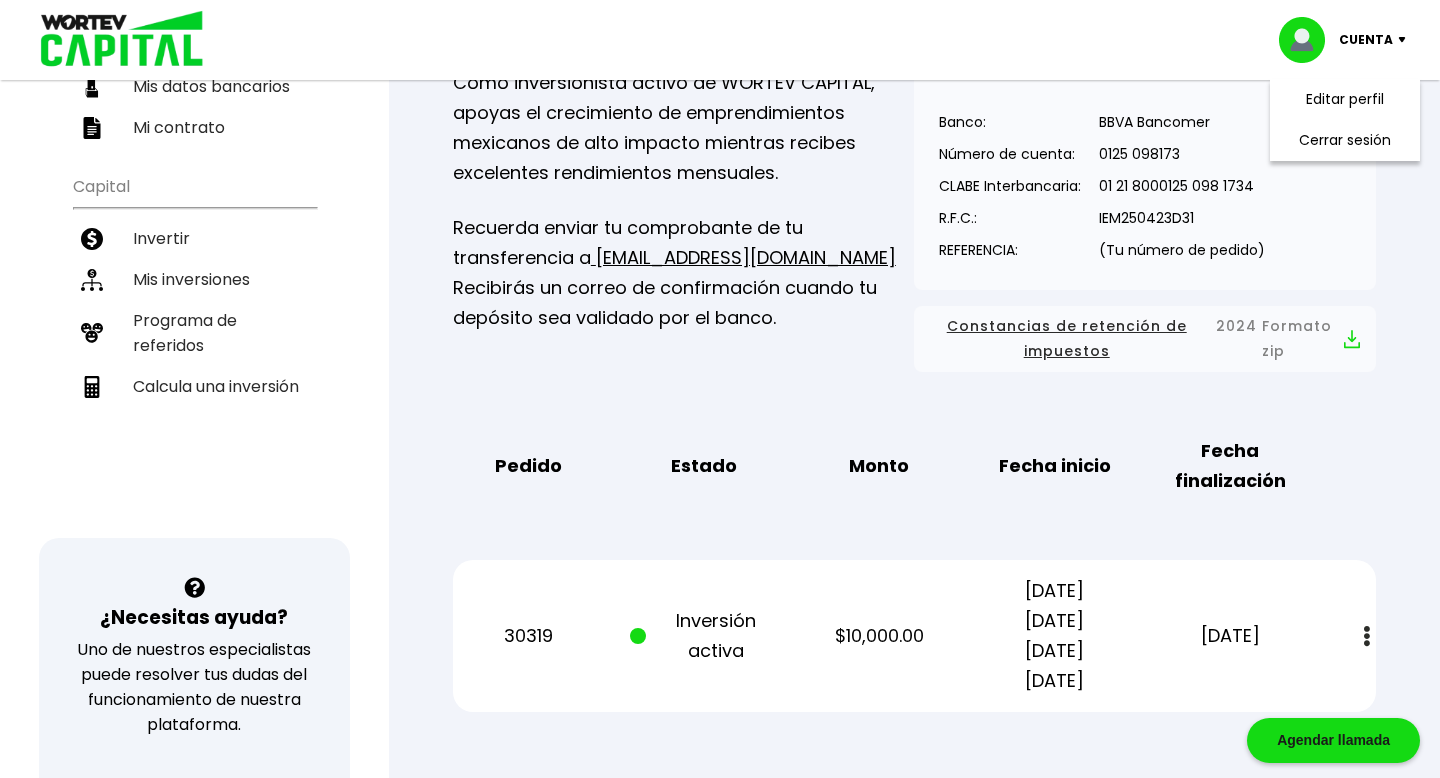 click at bounding box center (1367, 636) 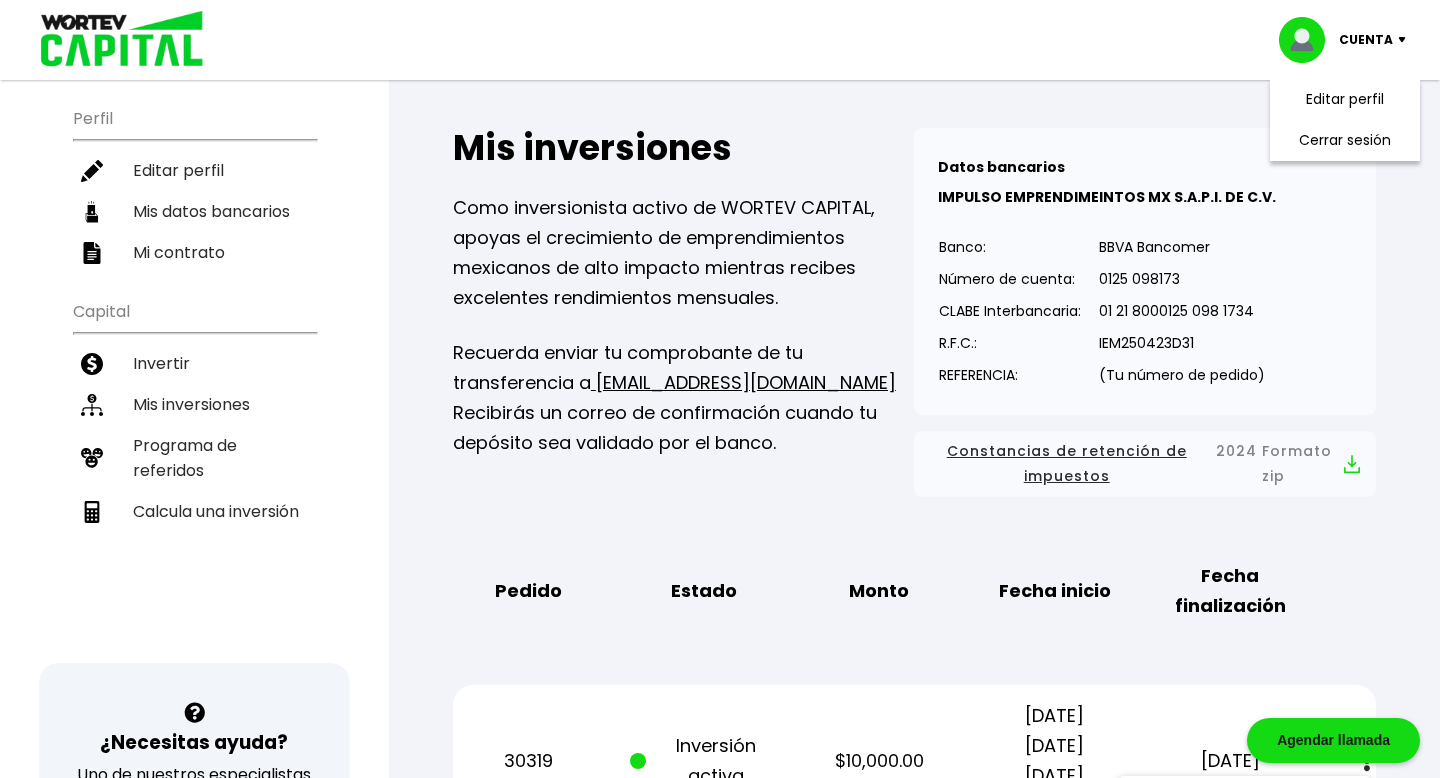 scroll, scrollTop: 65, scrollLeft: 0, axis: vertical 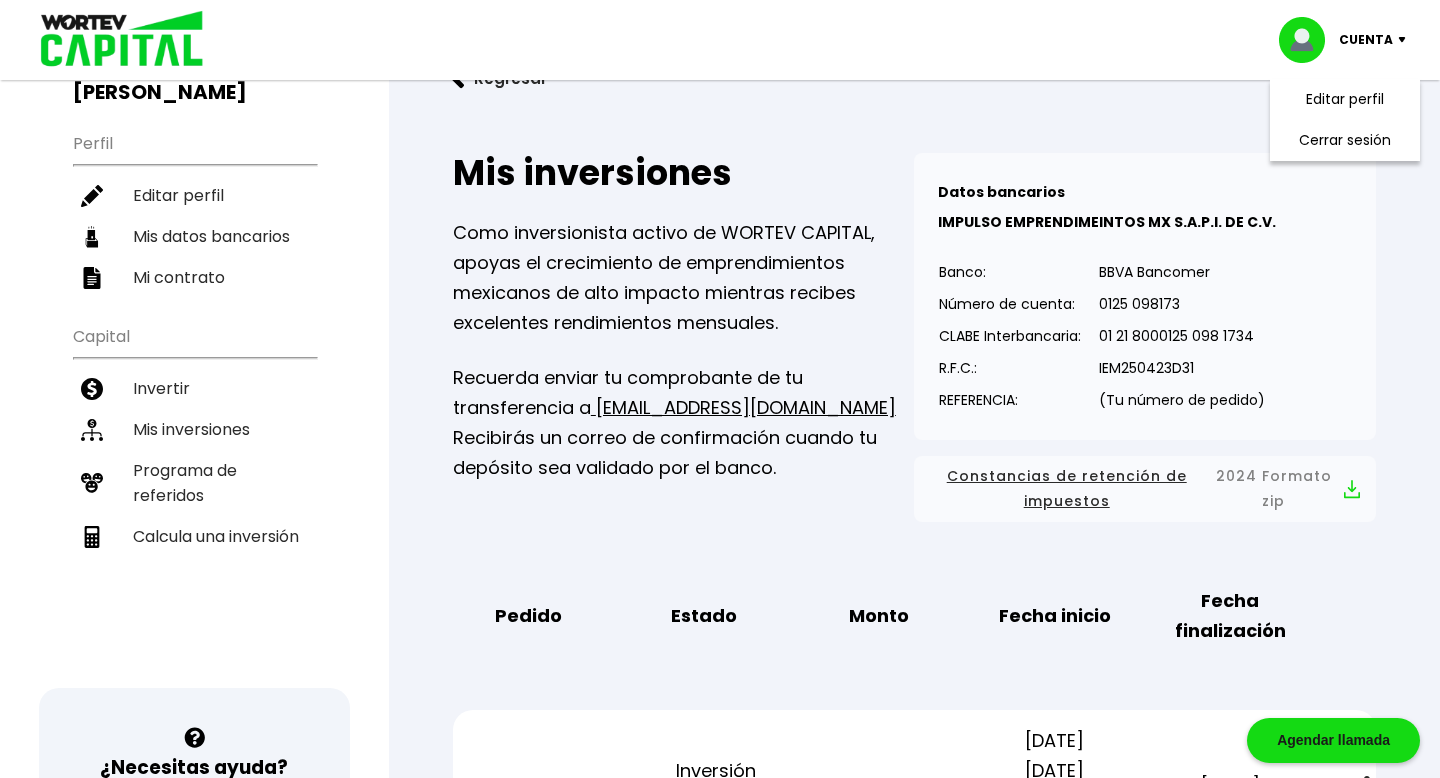 click on "IEM250423D31" at bounding box center (1182, 368) 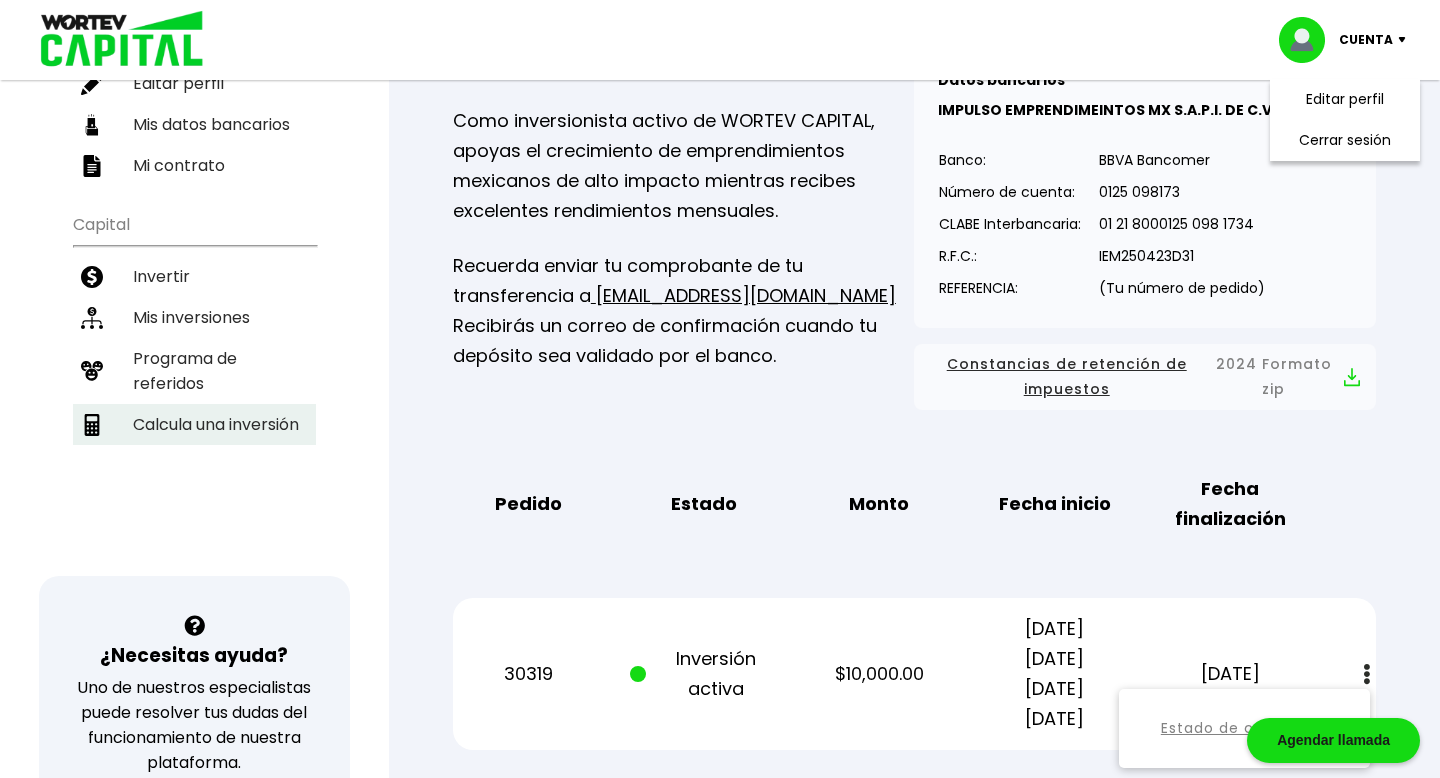 scroll, scrollTop: 163, scrollLeft: 0, axis: vertical 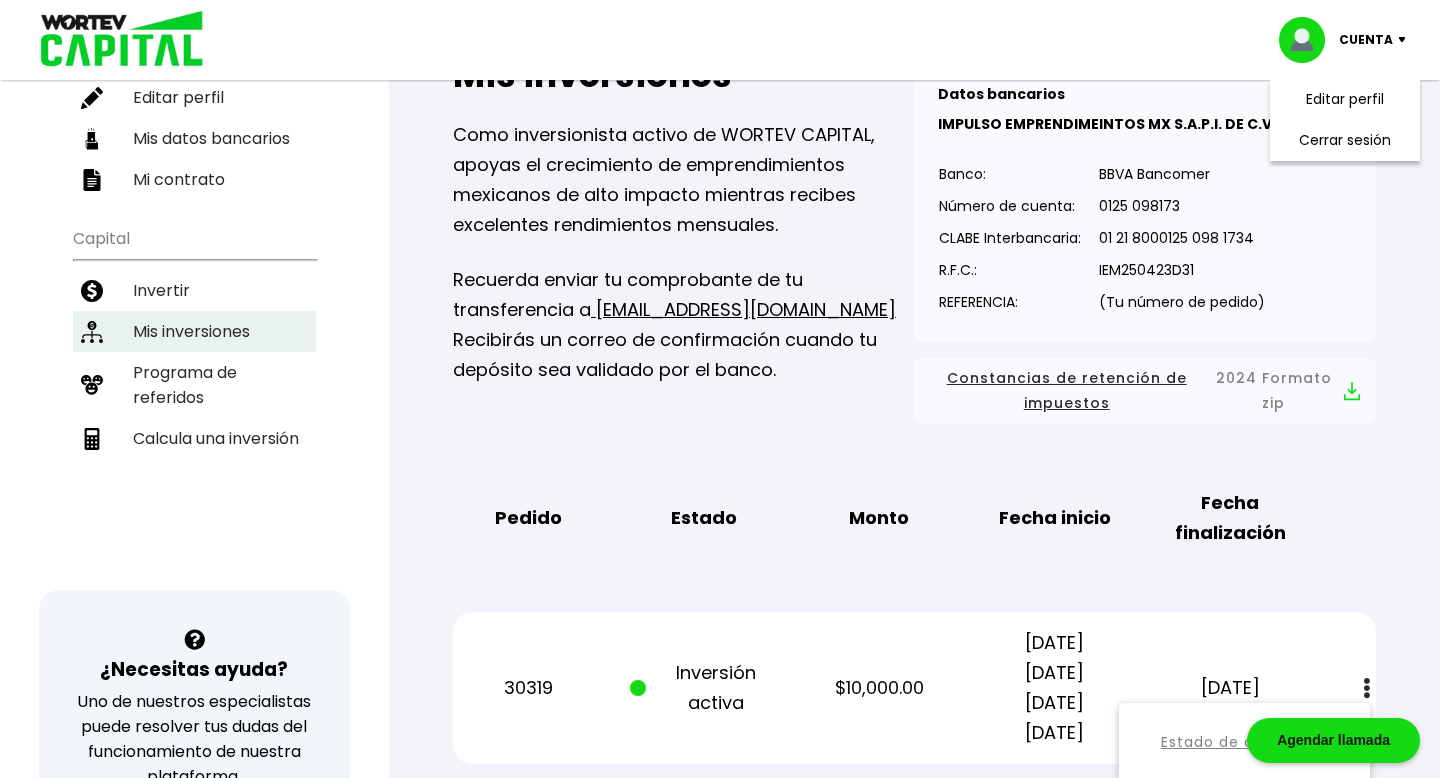 click on "Mis inversiones" at bounding box center [194, 331] 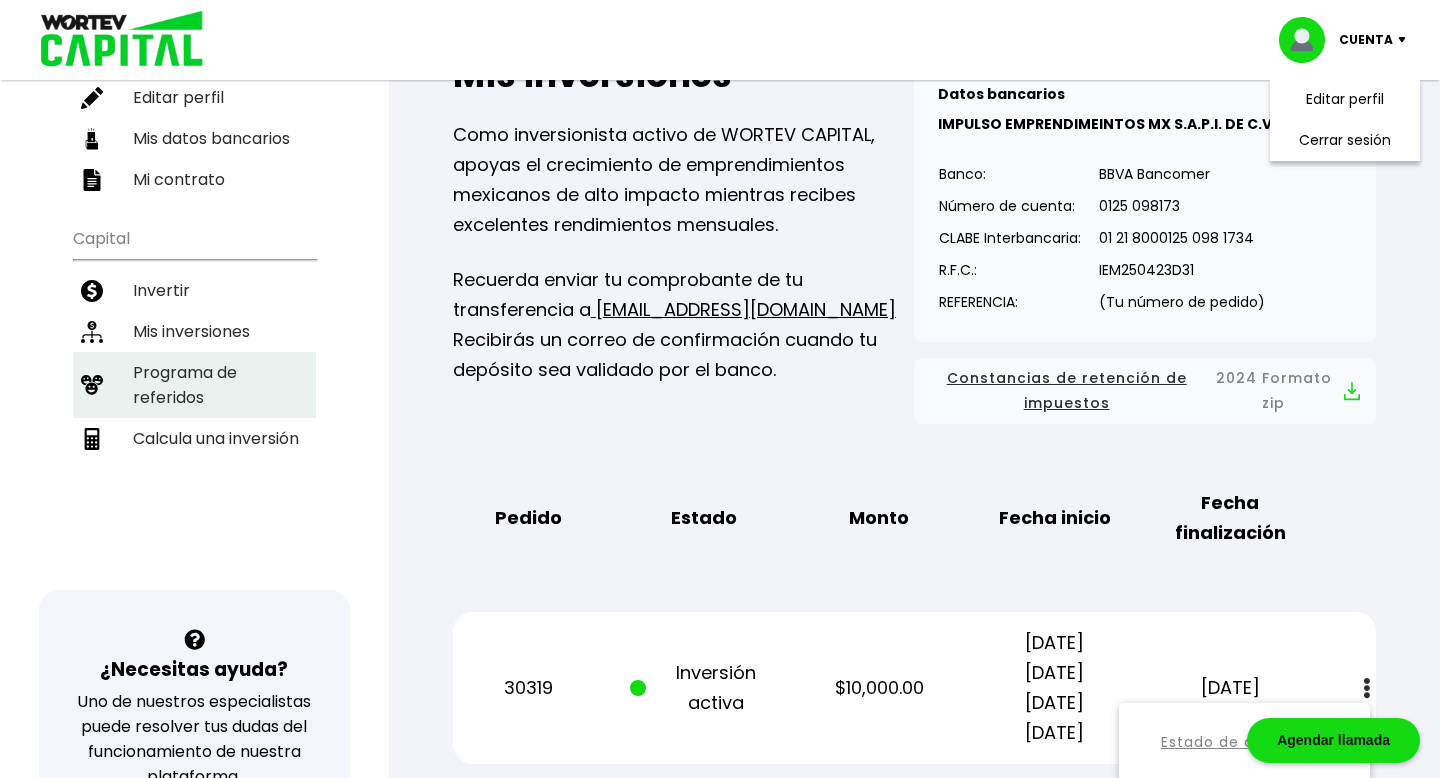 click on "Programa de referidos" at bounding box center (194, 385) 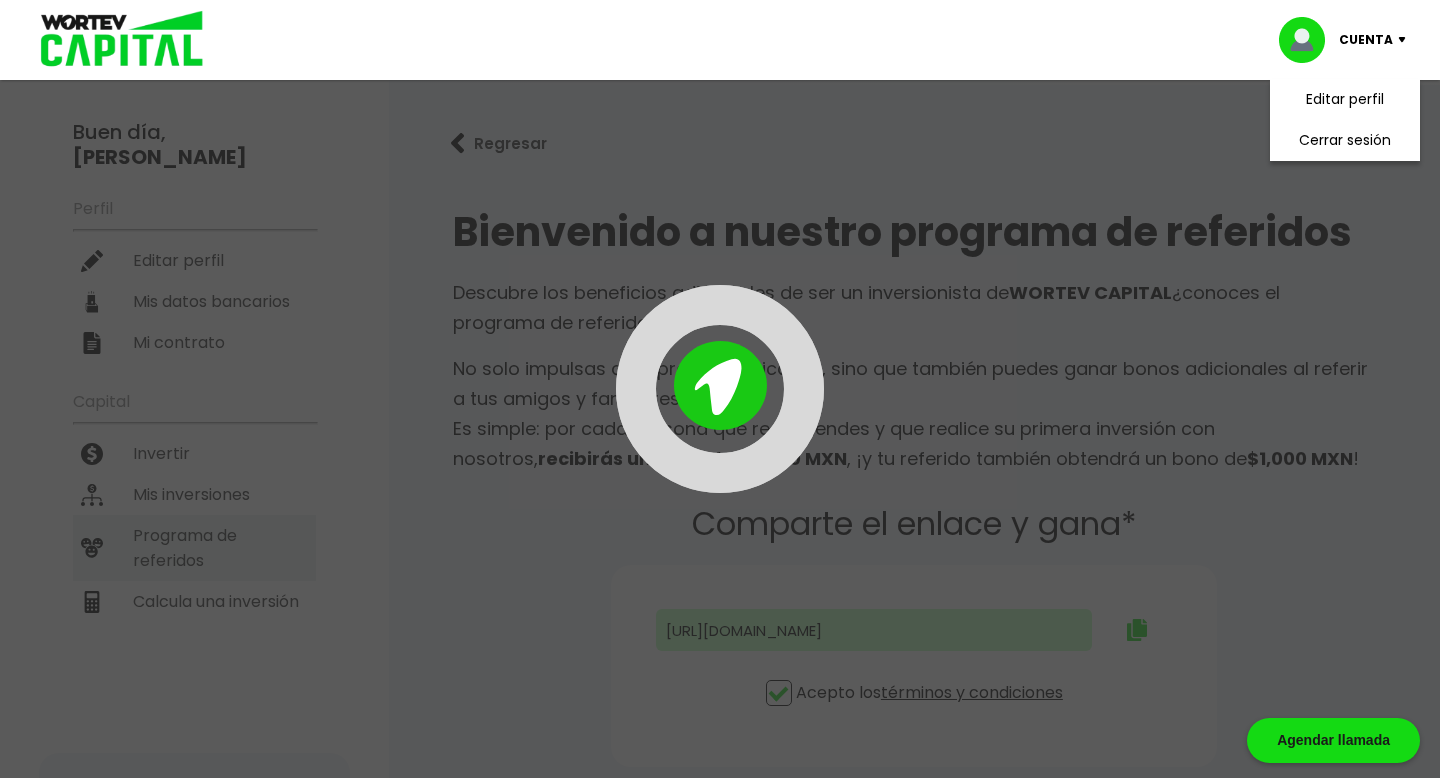 type on "[URL][DOMAIN_NAME]" 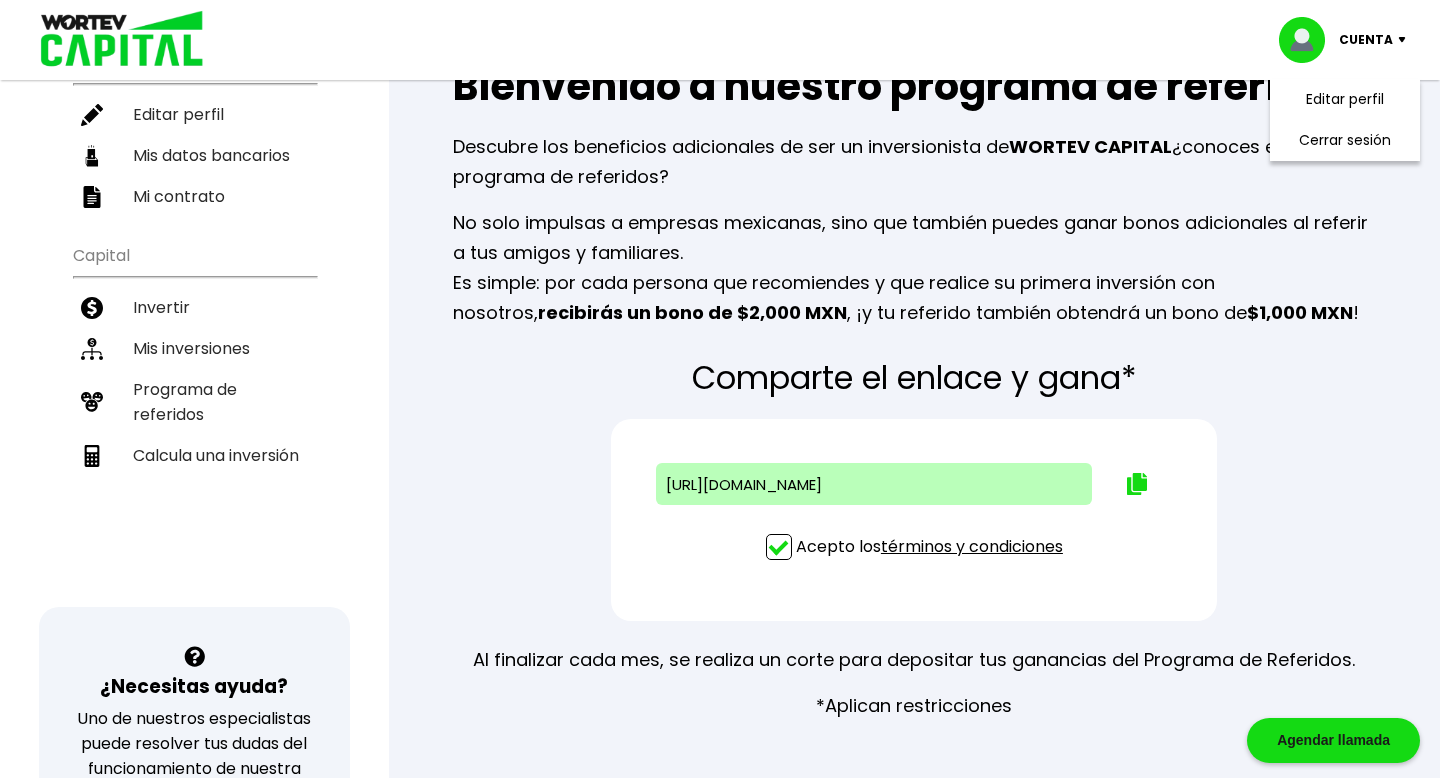 scroll, scrollTop: 0, scrollLeft: 0, axis: both 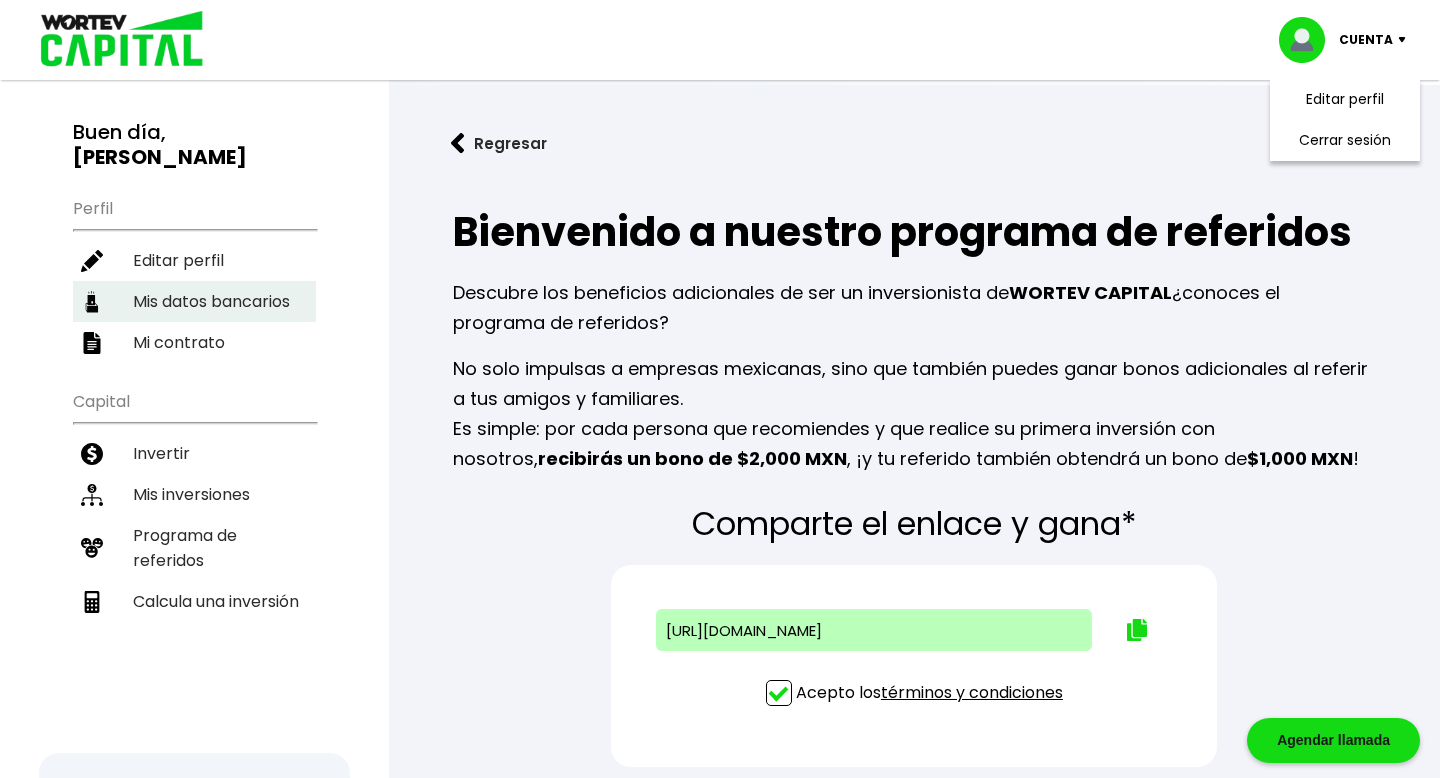 click on "Mis datos bancarios" at bounding box center (194, 301) 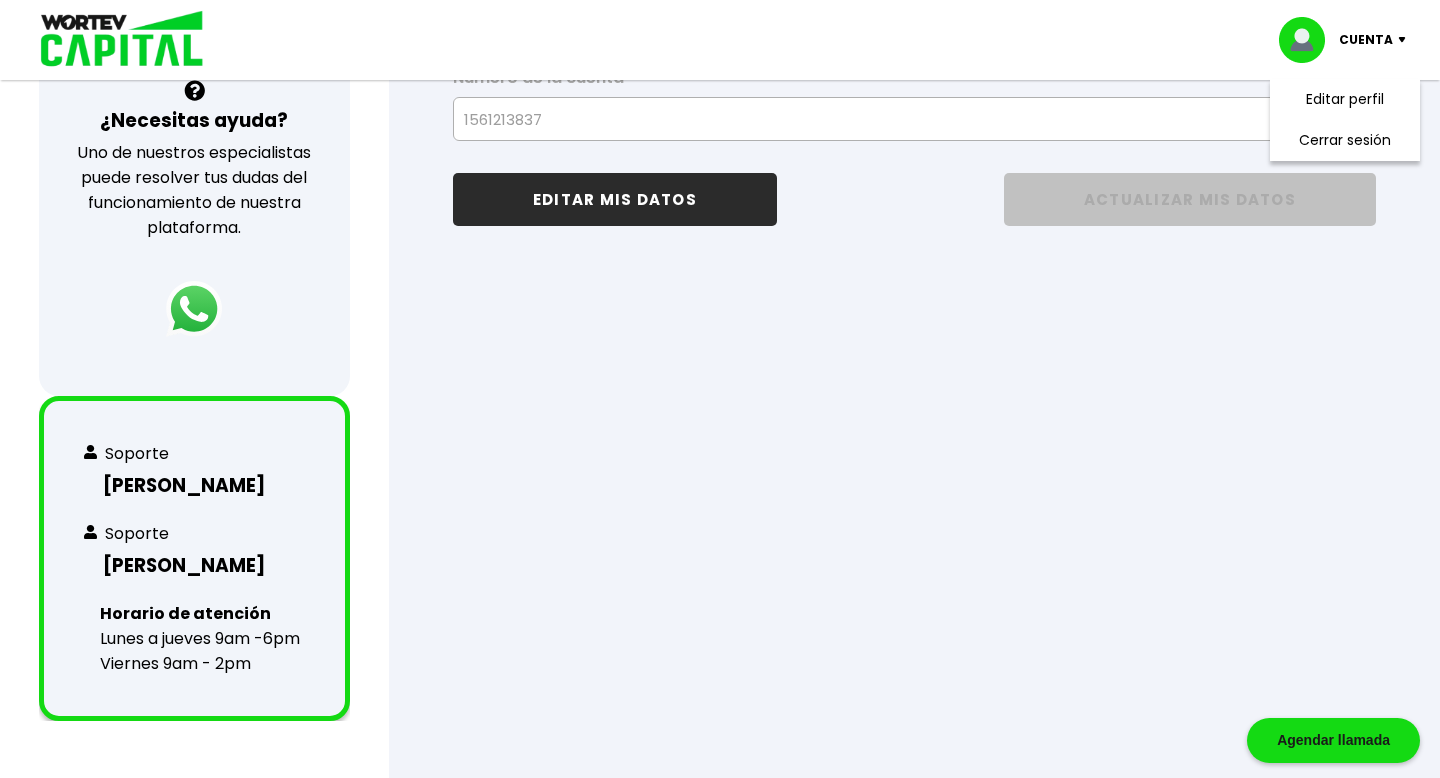 scroll, scrollTop: 706, scrollLeft: 0, axis: vertical 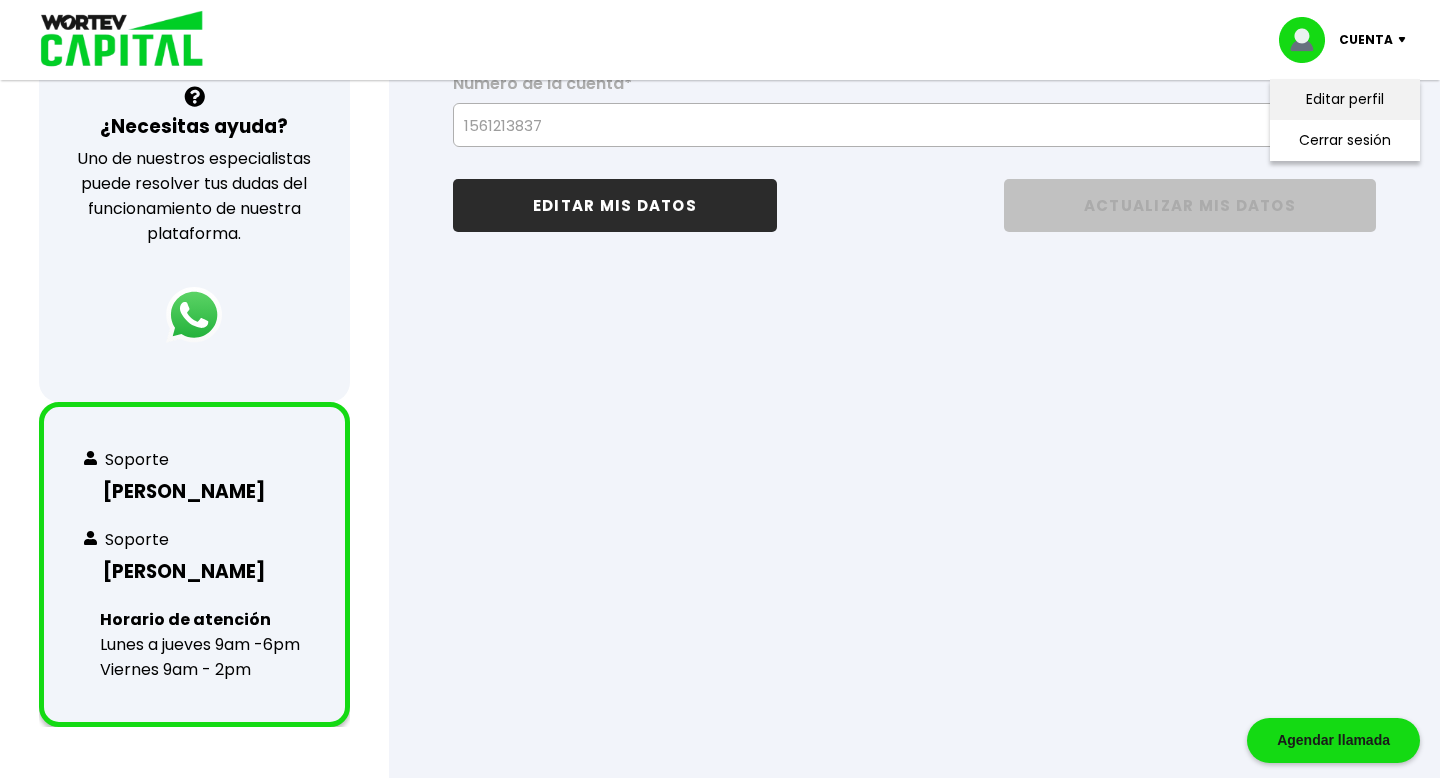click on "Editar perfil" at bounding box center (1345, 99) 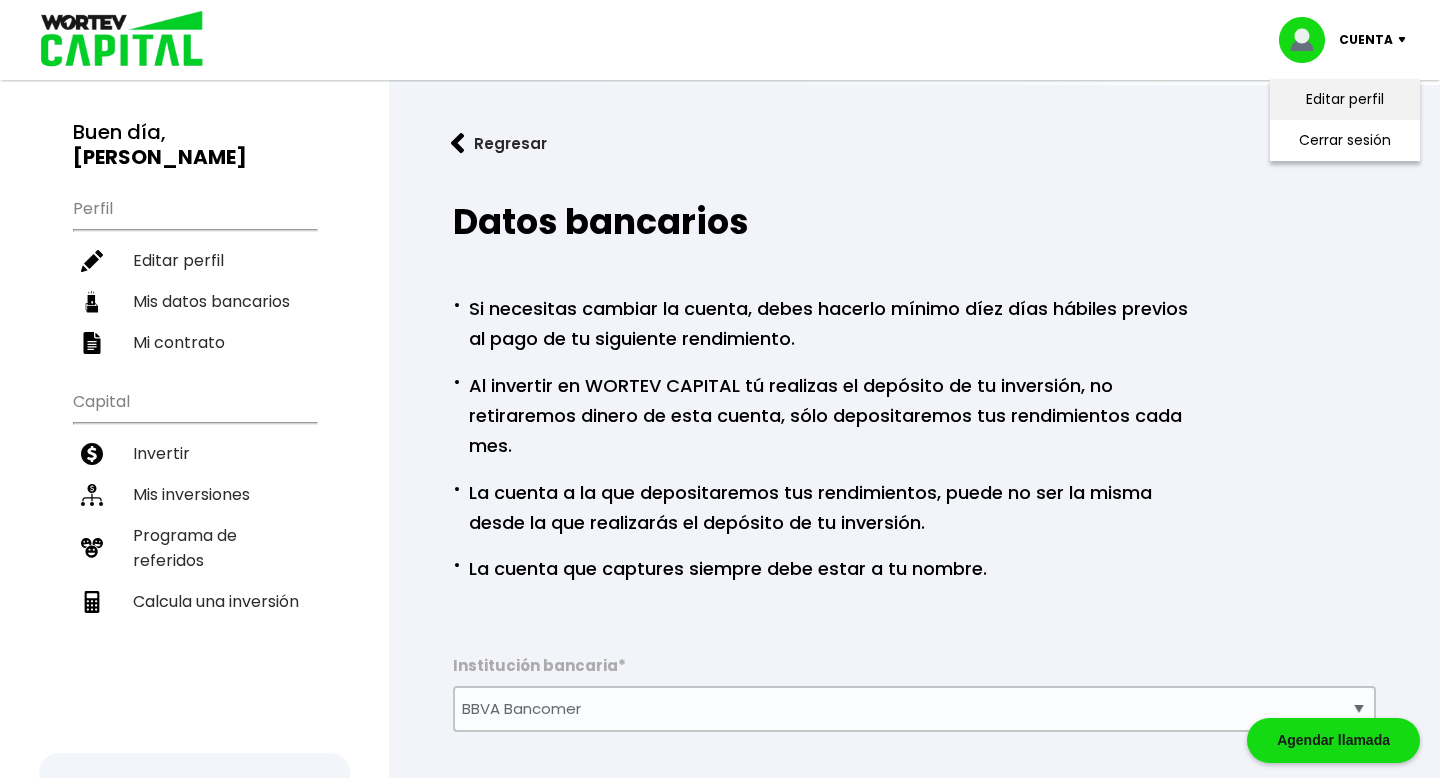 select on "Mujer" 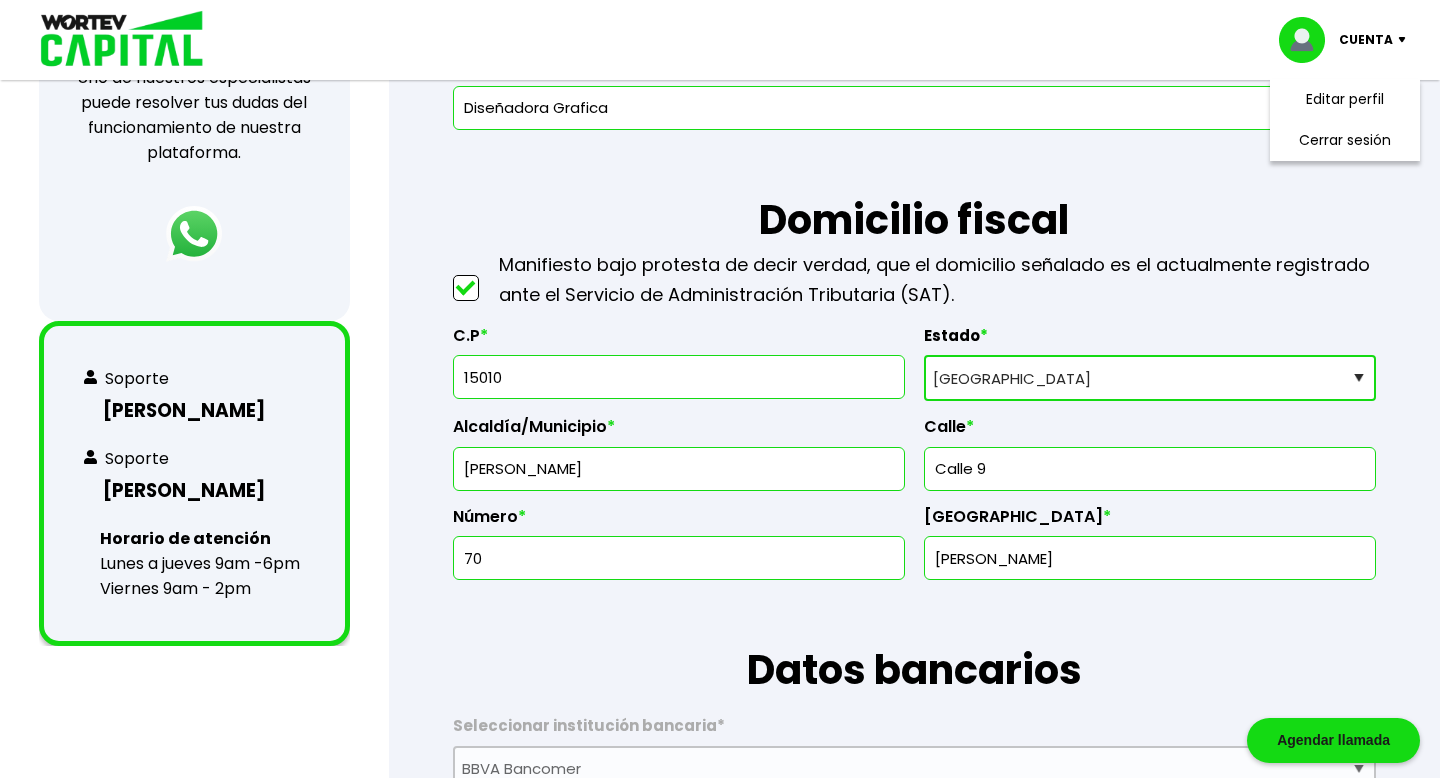 scroll, scrollTop: 737, scrollLeft: 0, axis: vertical 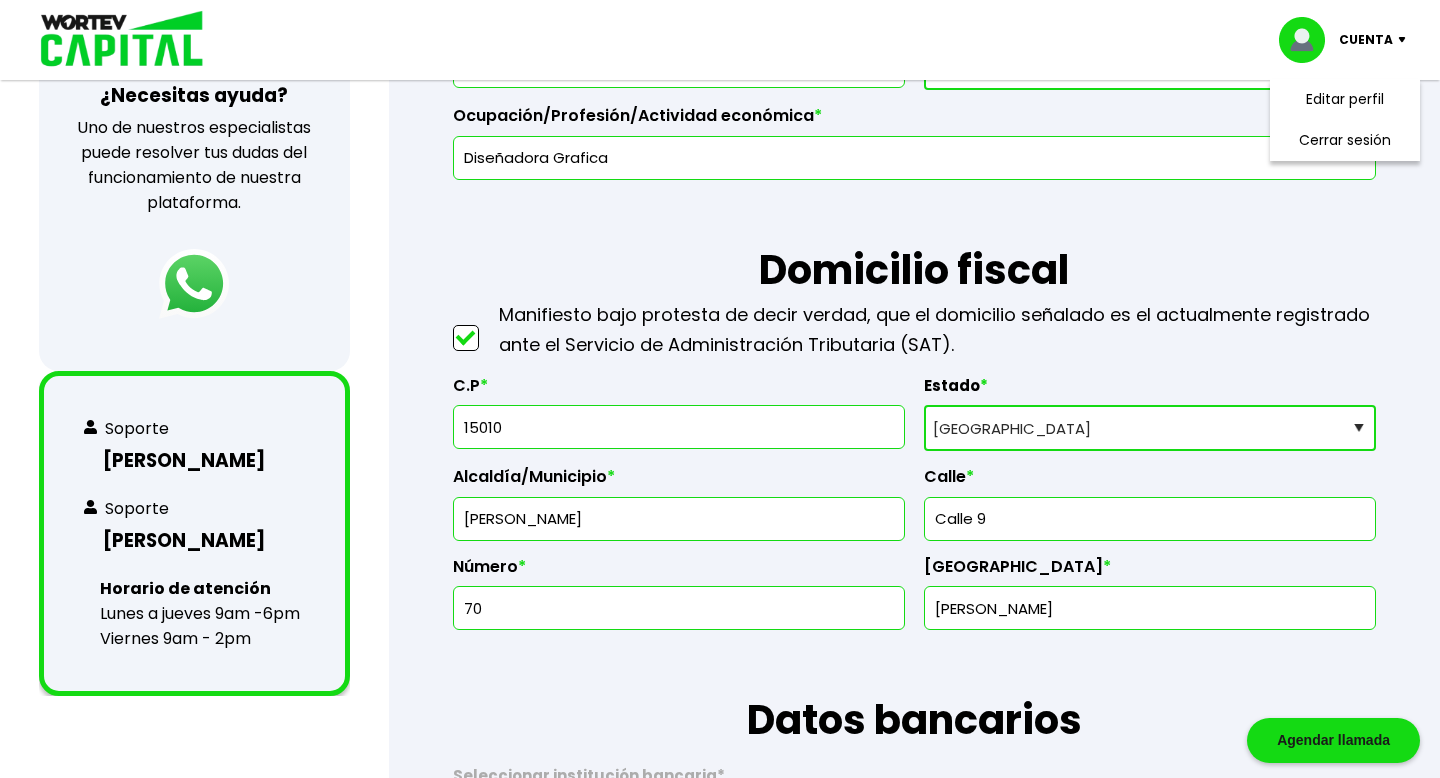 click at bounding box center [194, 284] 